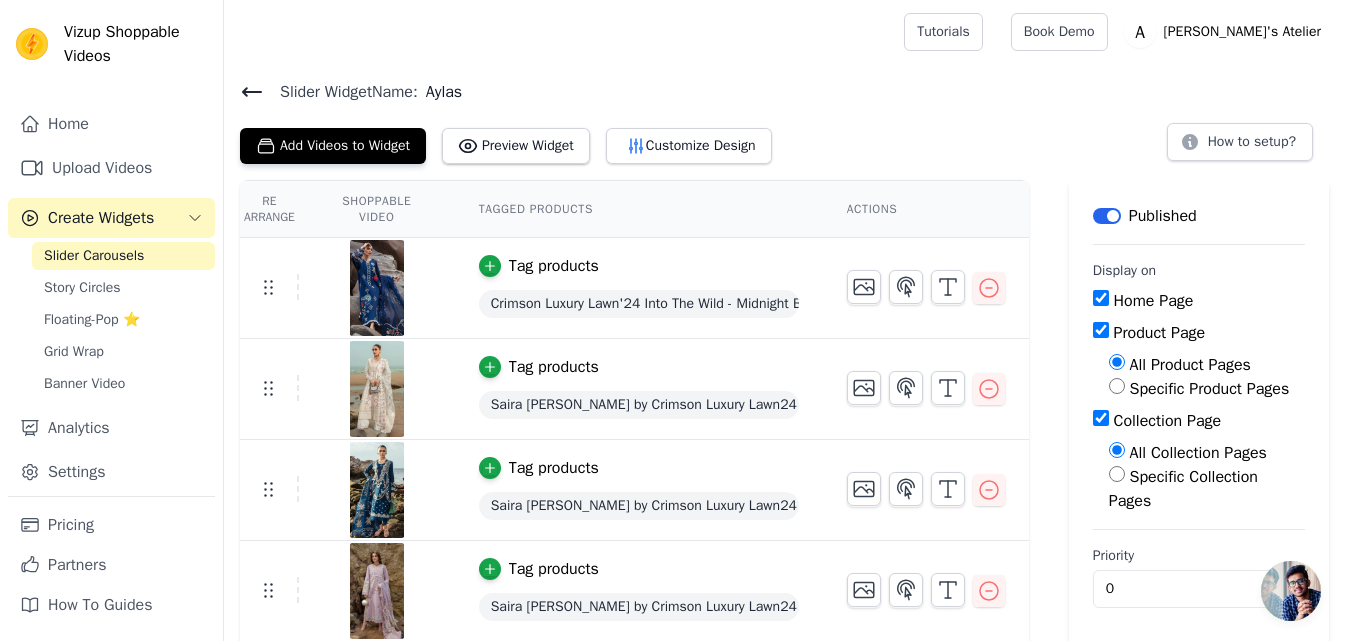 scroll, scrollTop: 114, scrollLeft: 0, axis: vertical 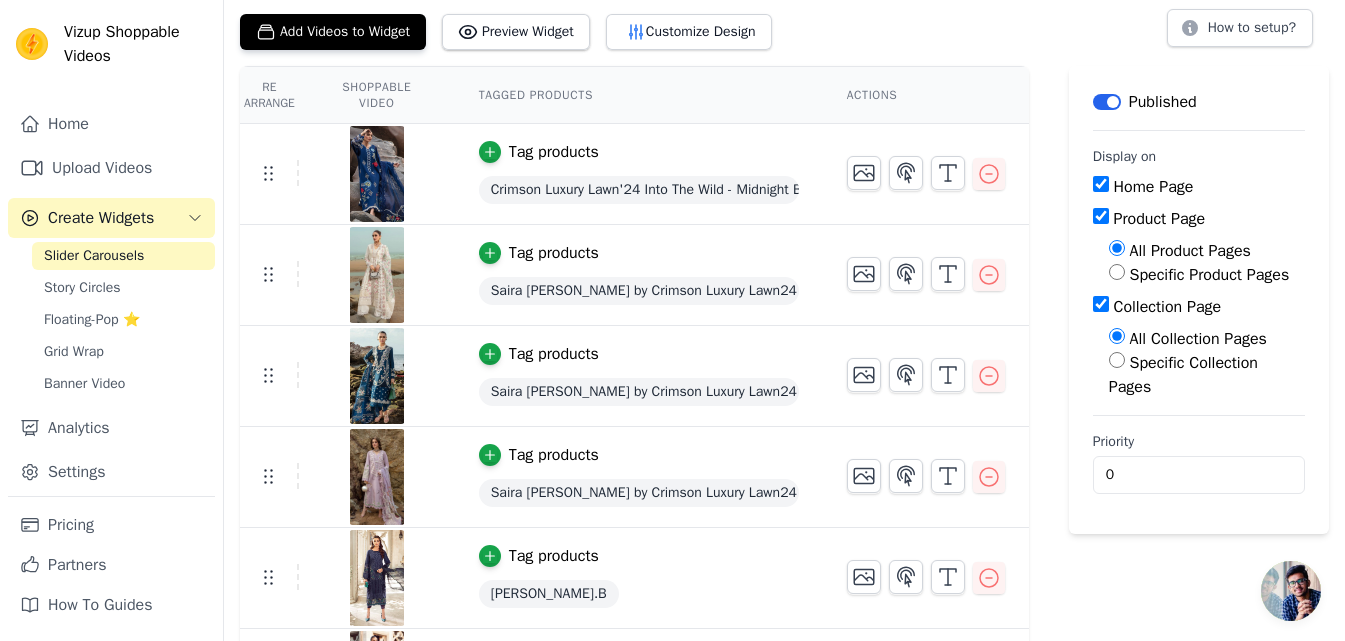 click on "Product Page" at bounding box center [1101, 216] 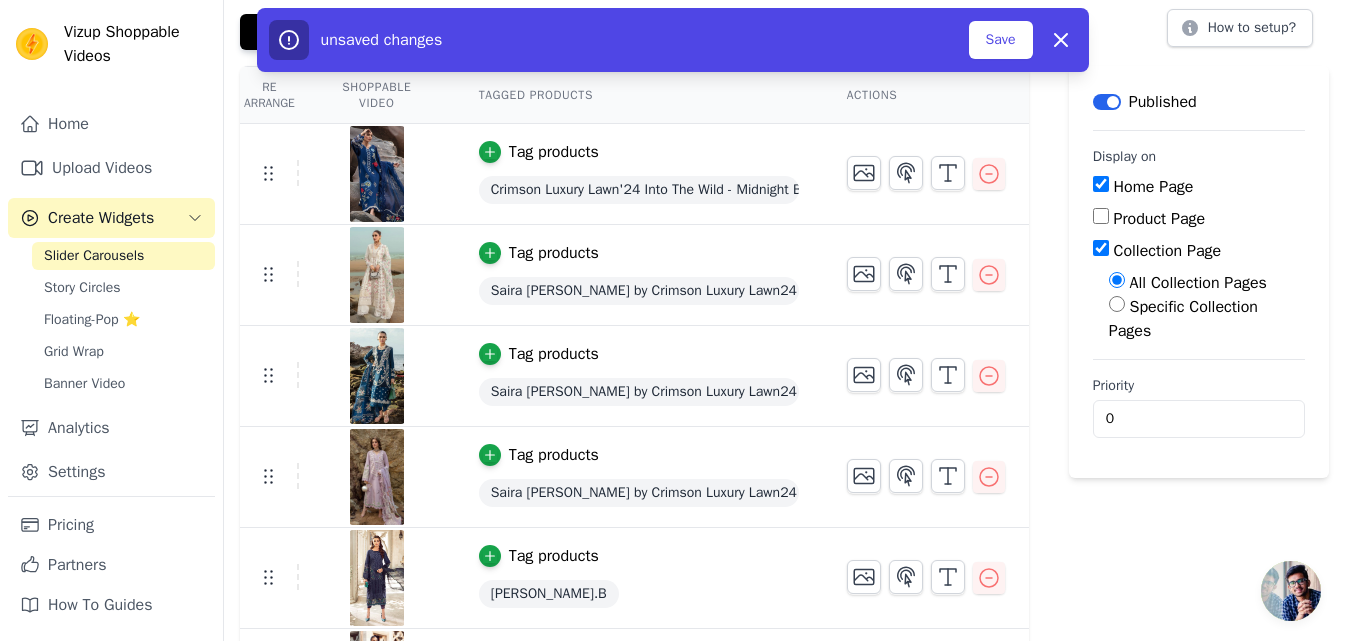 click on "Product Page" at bounding box center [1101, 216] 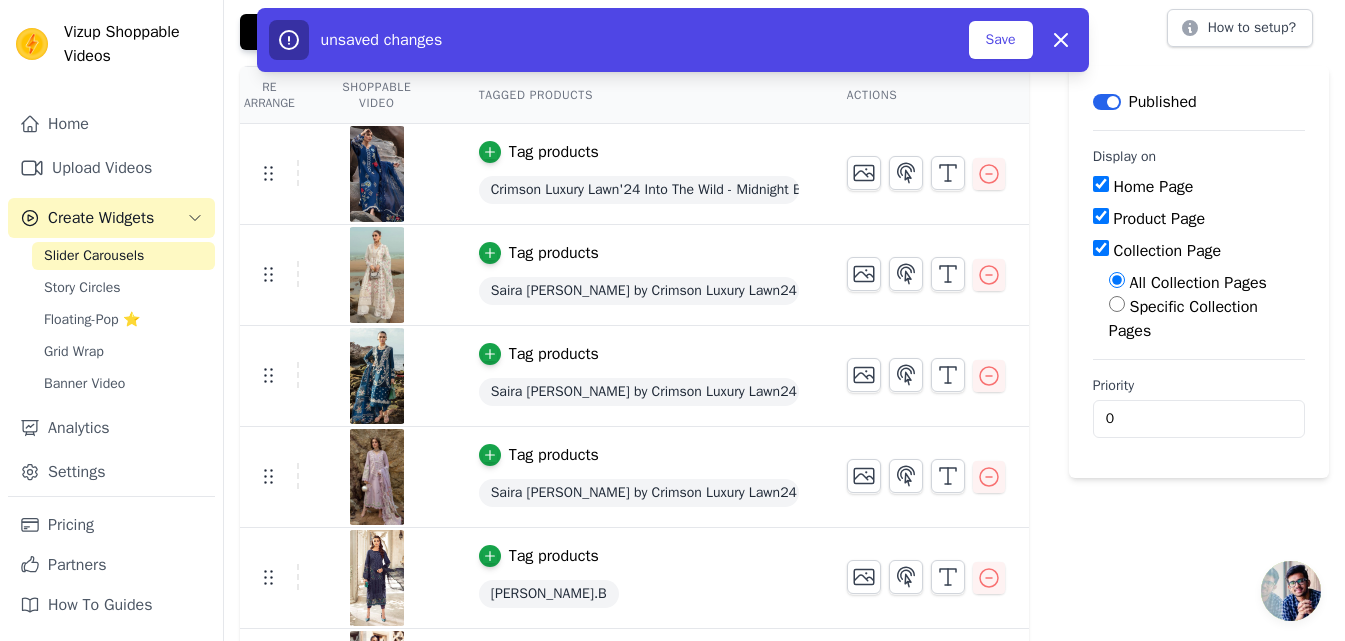 click on "Product Page" at bounding box center (1101, 216) 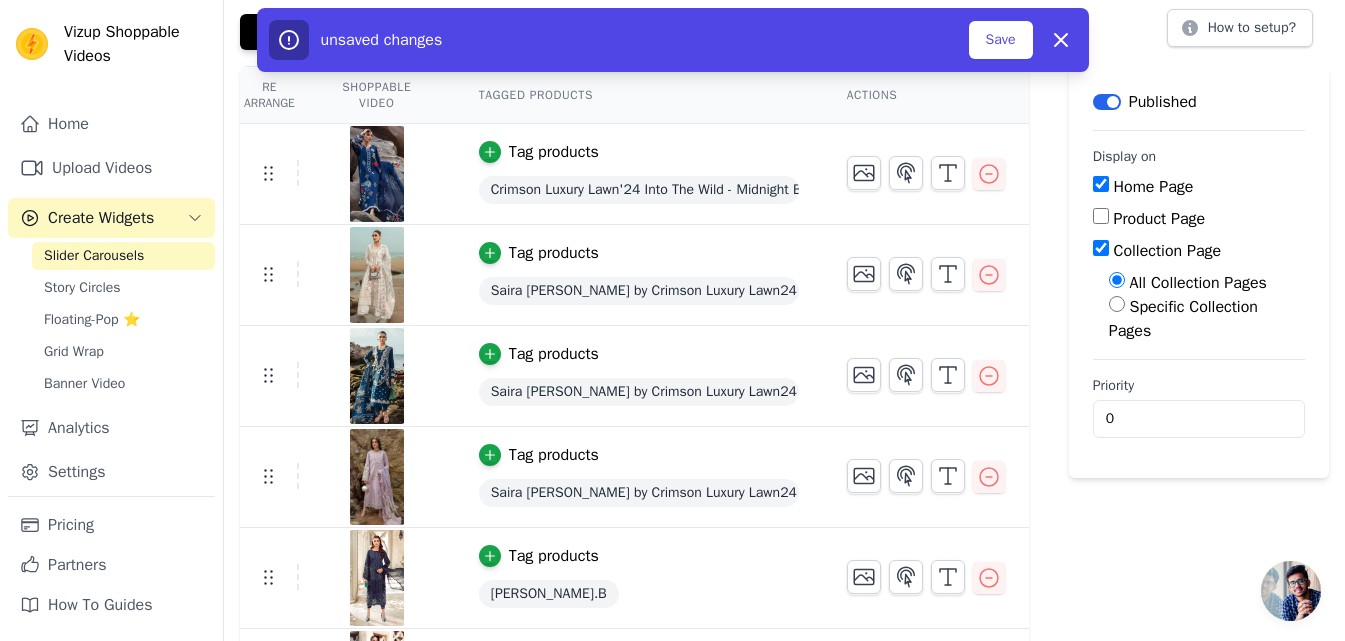 click on "Specific Collection Pages" at bounding box center (1117, 304) 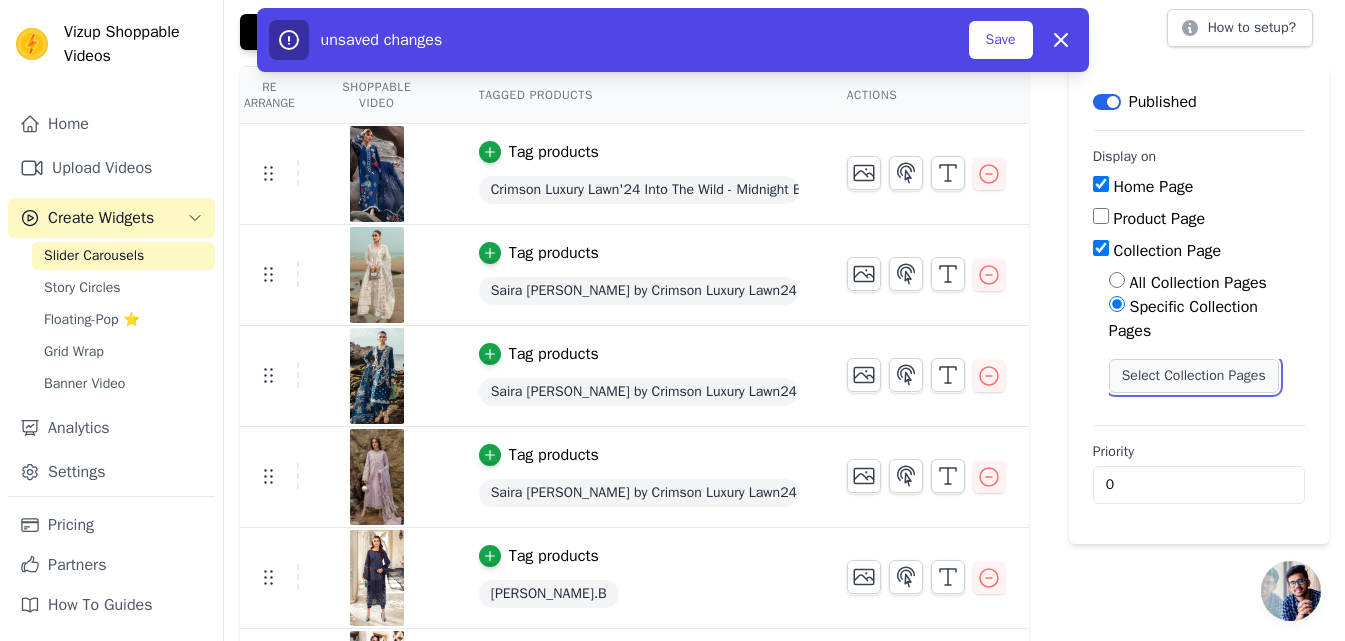 click on "Select Collection Pages" at bounding box center [1194, 376] 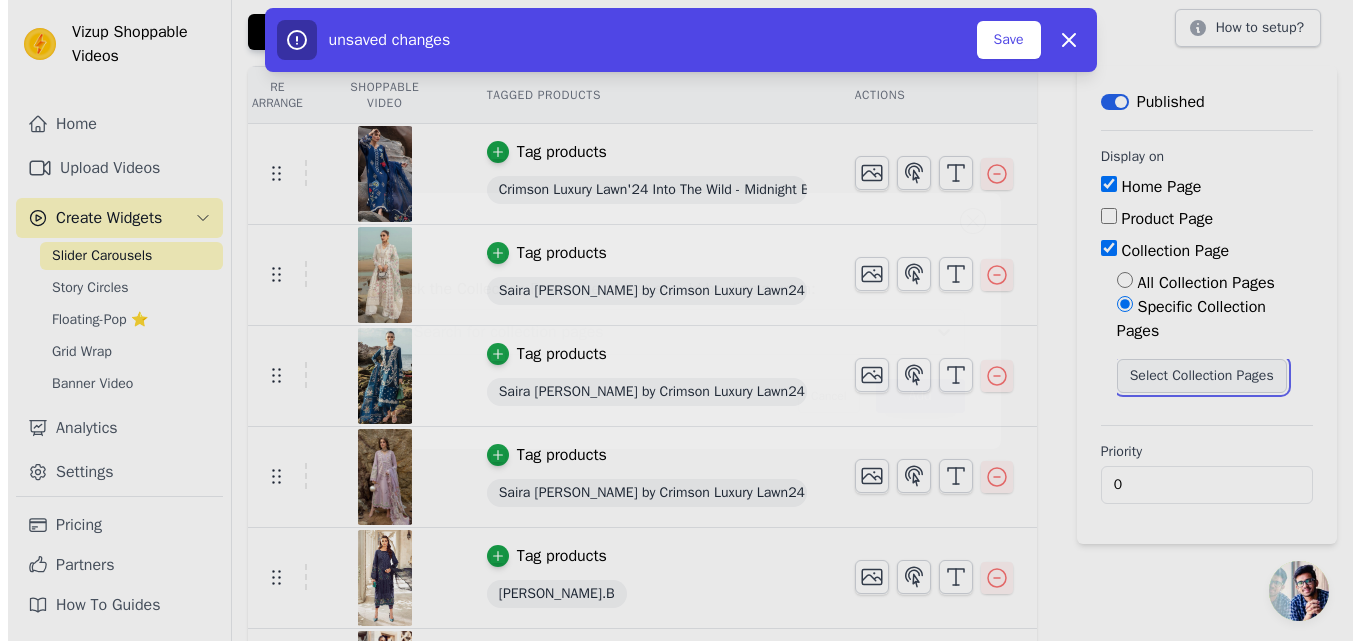 scroll, scrollTop: 0, scrollLeft: 0, axis: both 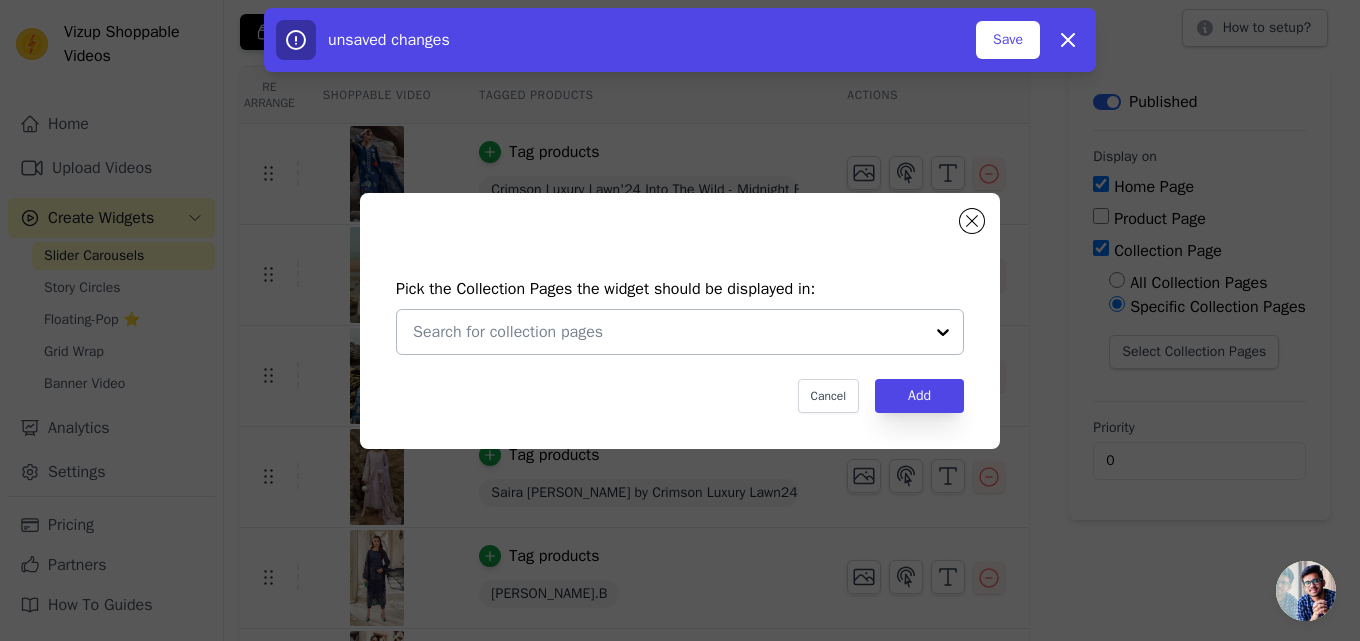 click at bounding box center (943, 332) 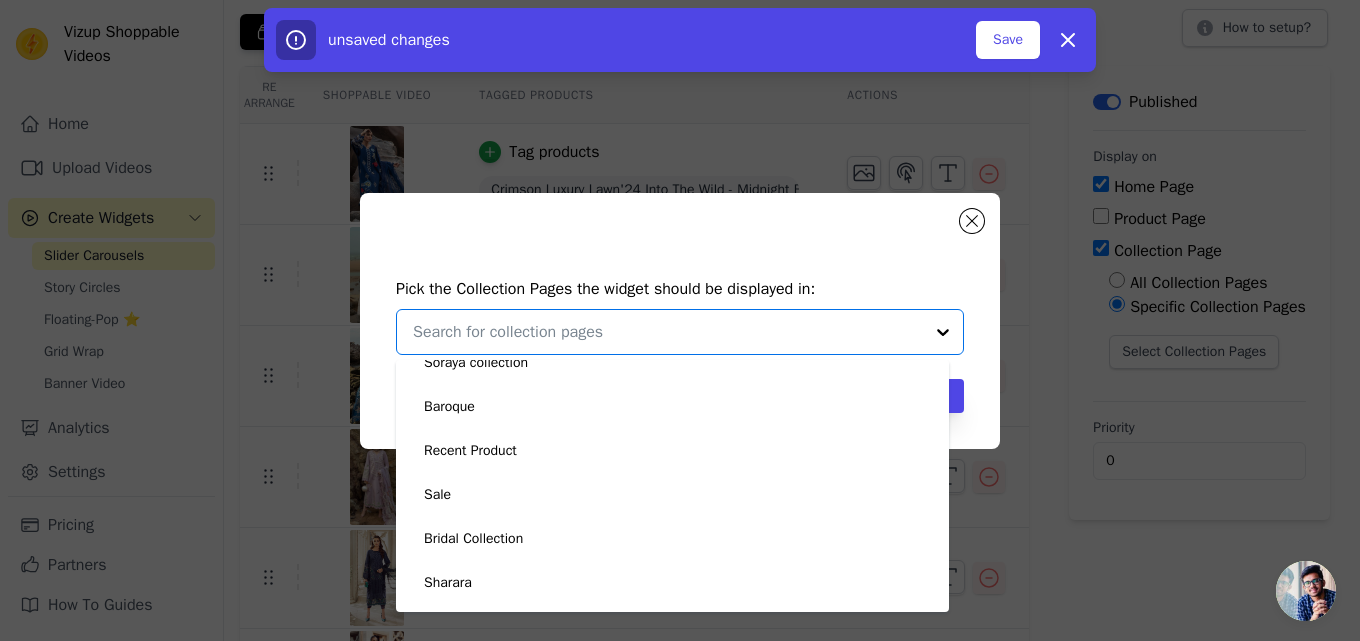 scroll, scrollTop: 628, scrollLeft: 0, axis: vertical 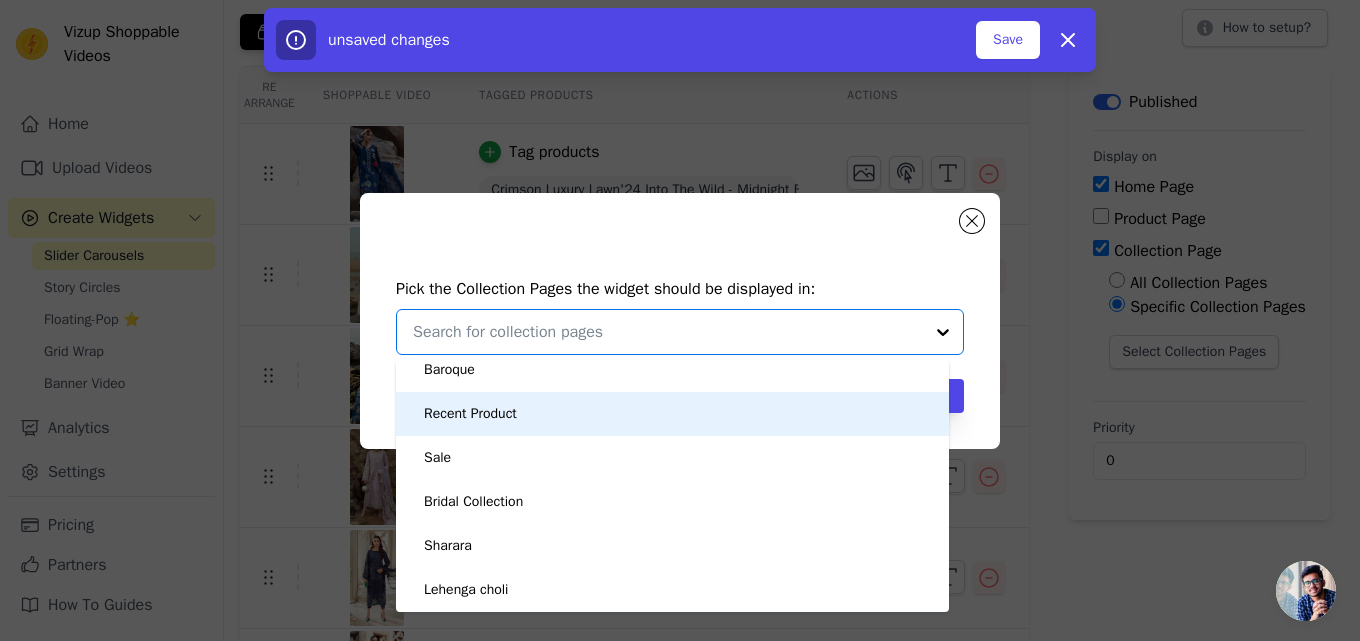 click on "Recent Product" at bounding box center (672, 414) 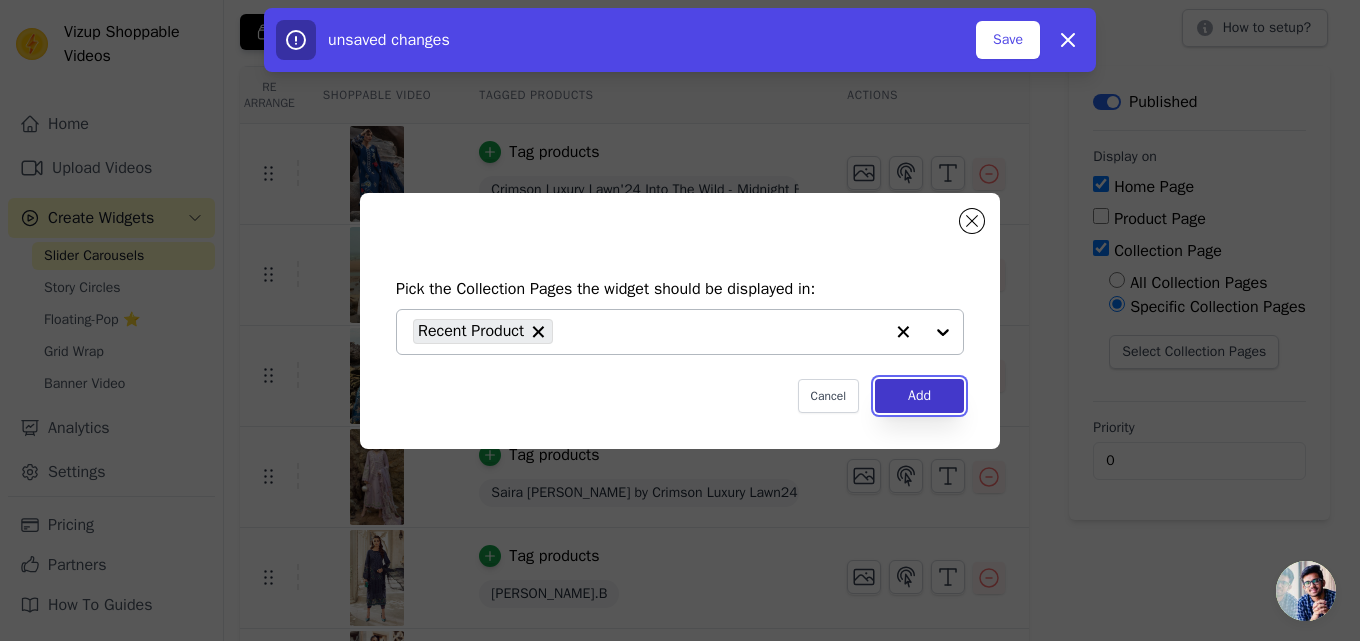 click on "Add" at bounding box center [919, 396] 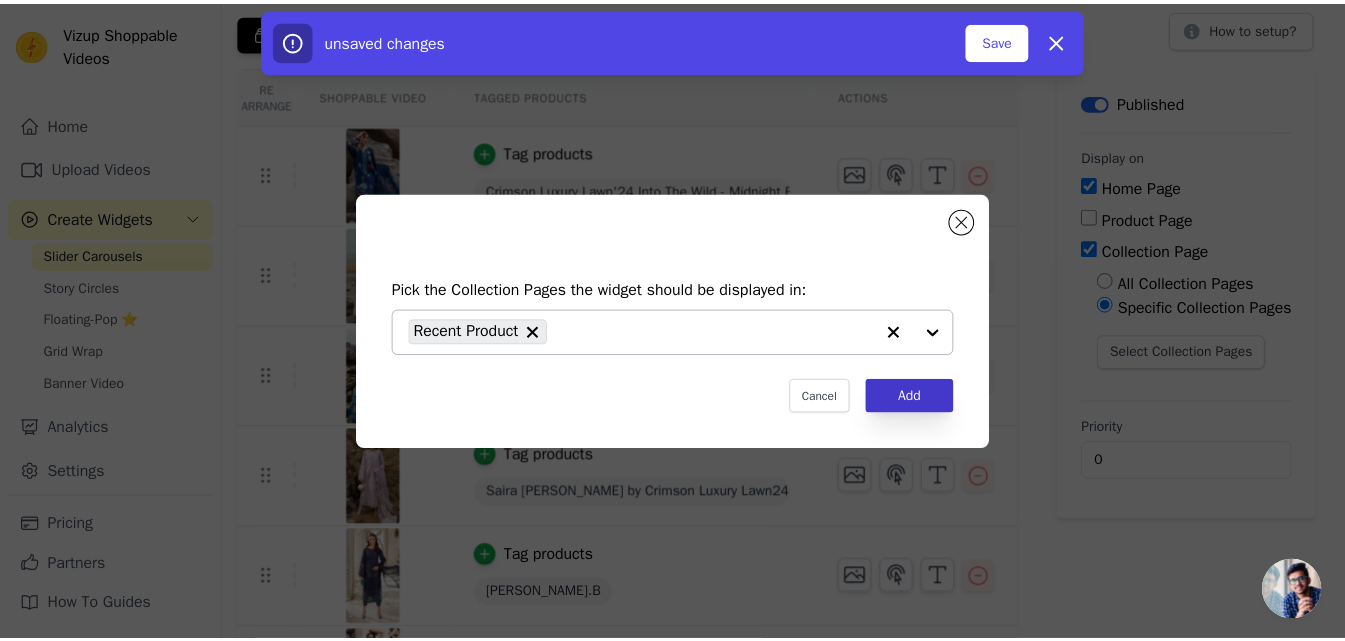 scroll, scrollTop: 114, scrollLeft: 0, axis: vertical 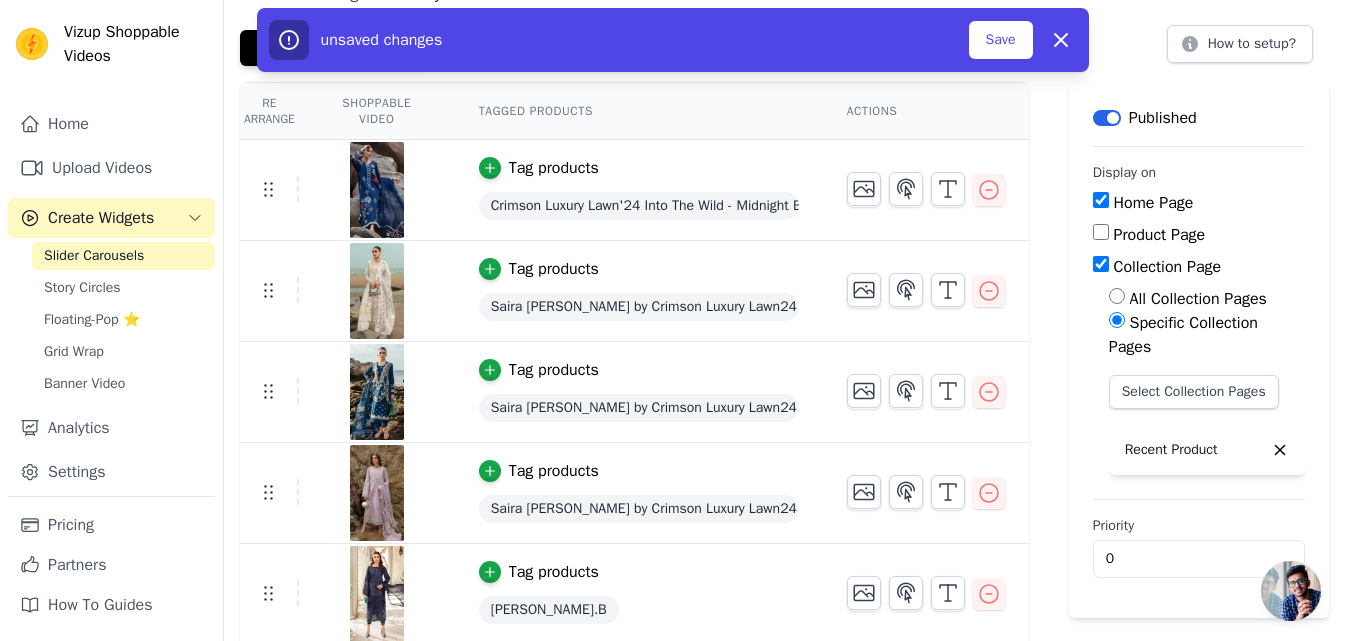 click on "Product Page" at bounding box center (1101, 232) 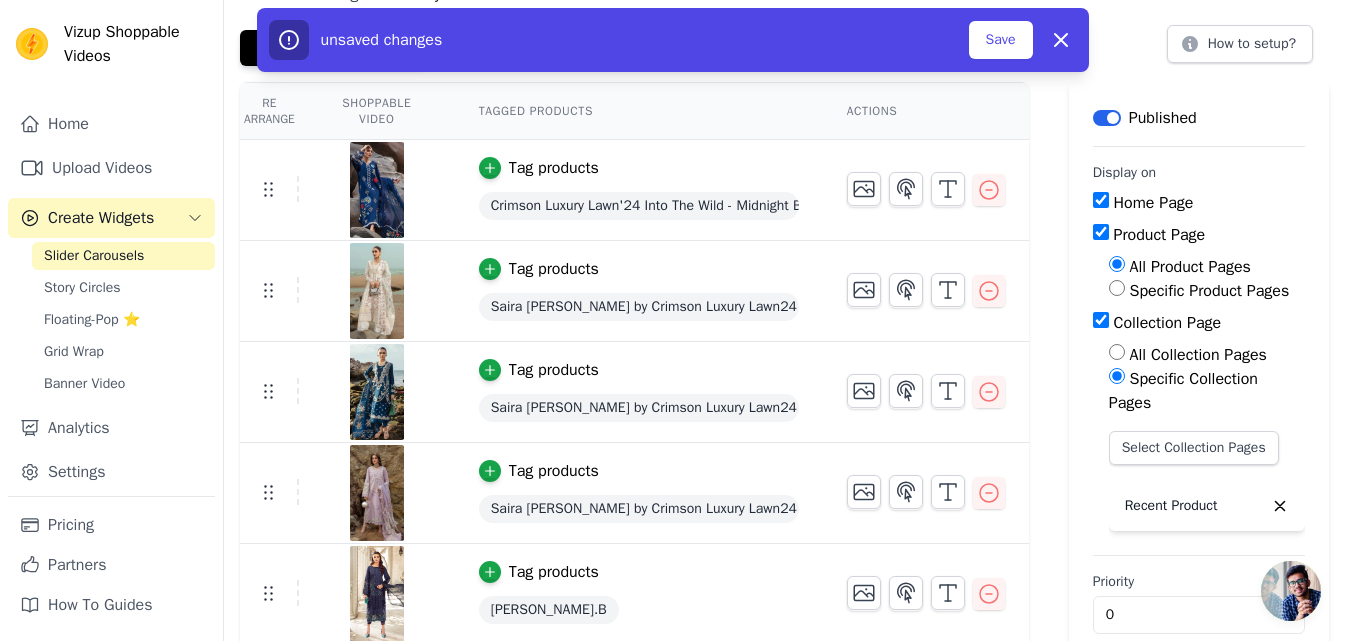 click on "Specific Product Pages" at bounding box center [1117, 288] 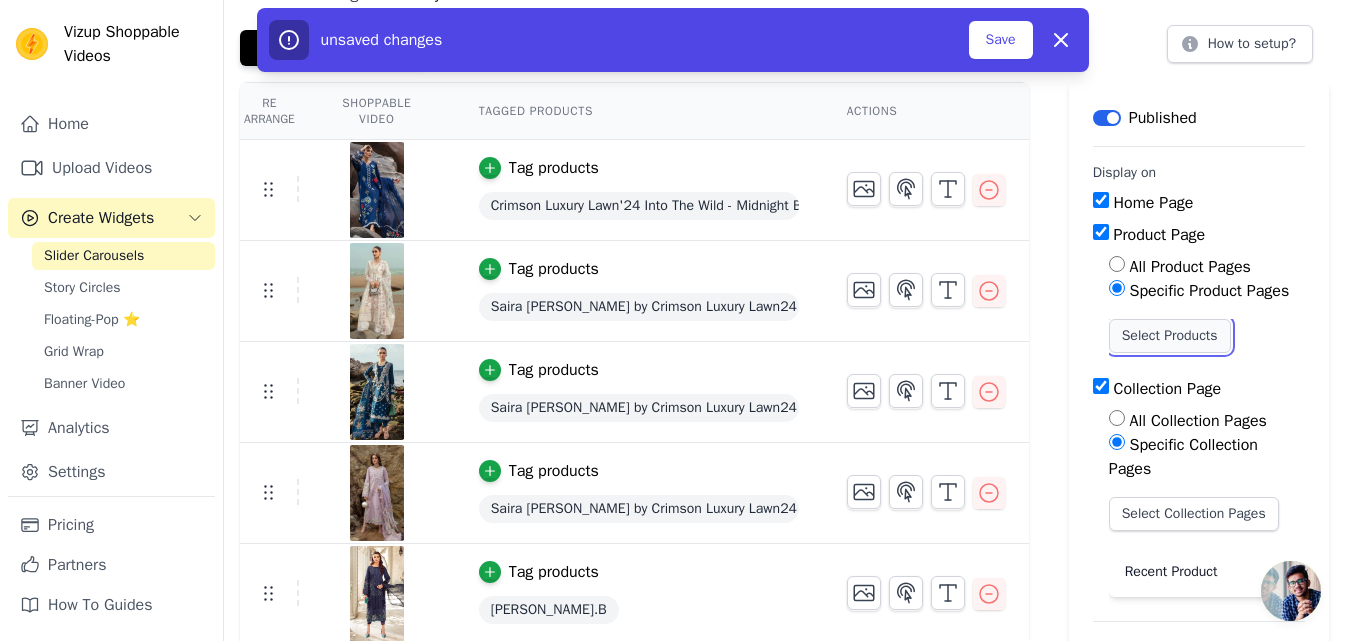 click on "Select Products" at bounding box center (1170, 336) 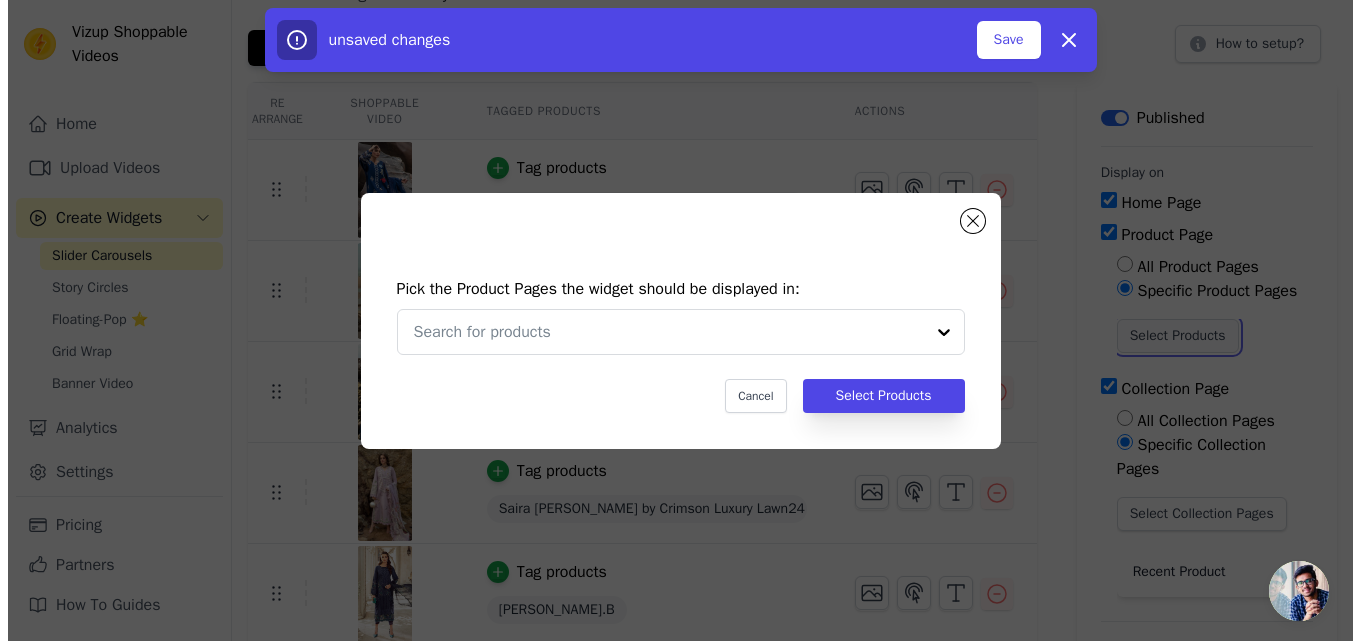 scroll, scrollTop: 0, scrollLeft: 0, axis: both 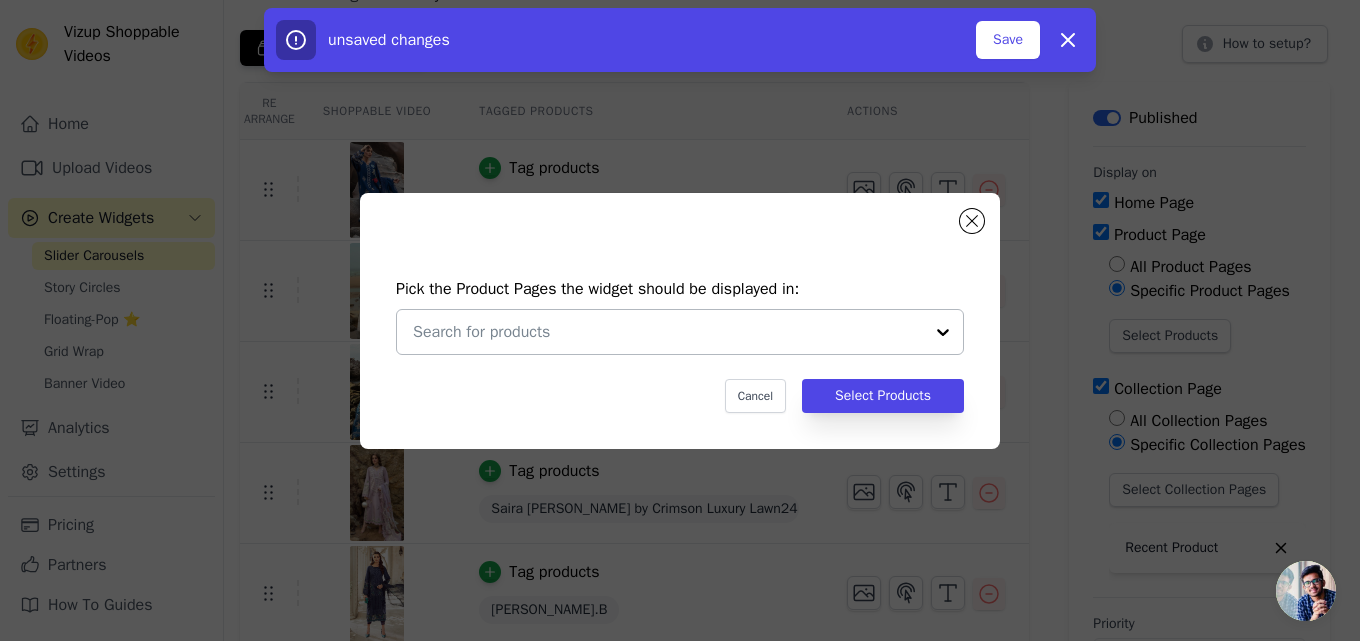 click at bounding box center (943, 332) 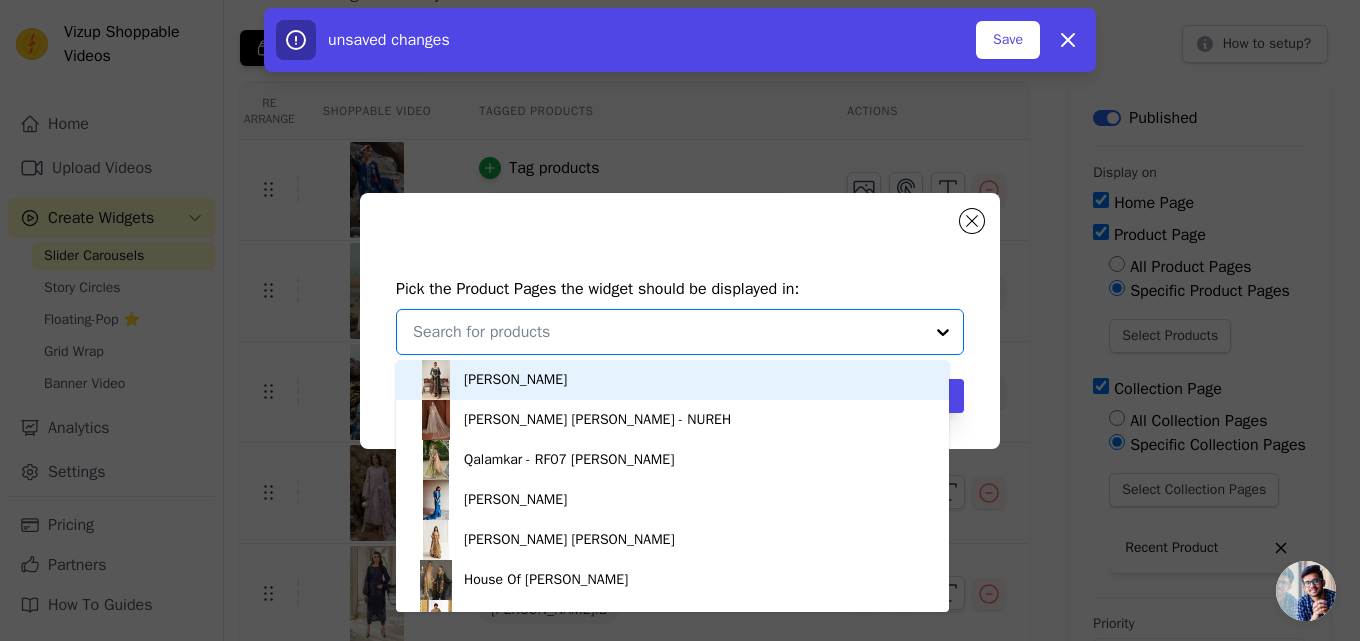 click at bounding box center (668, 332) 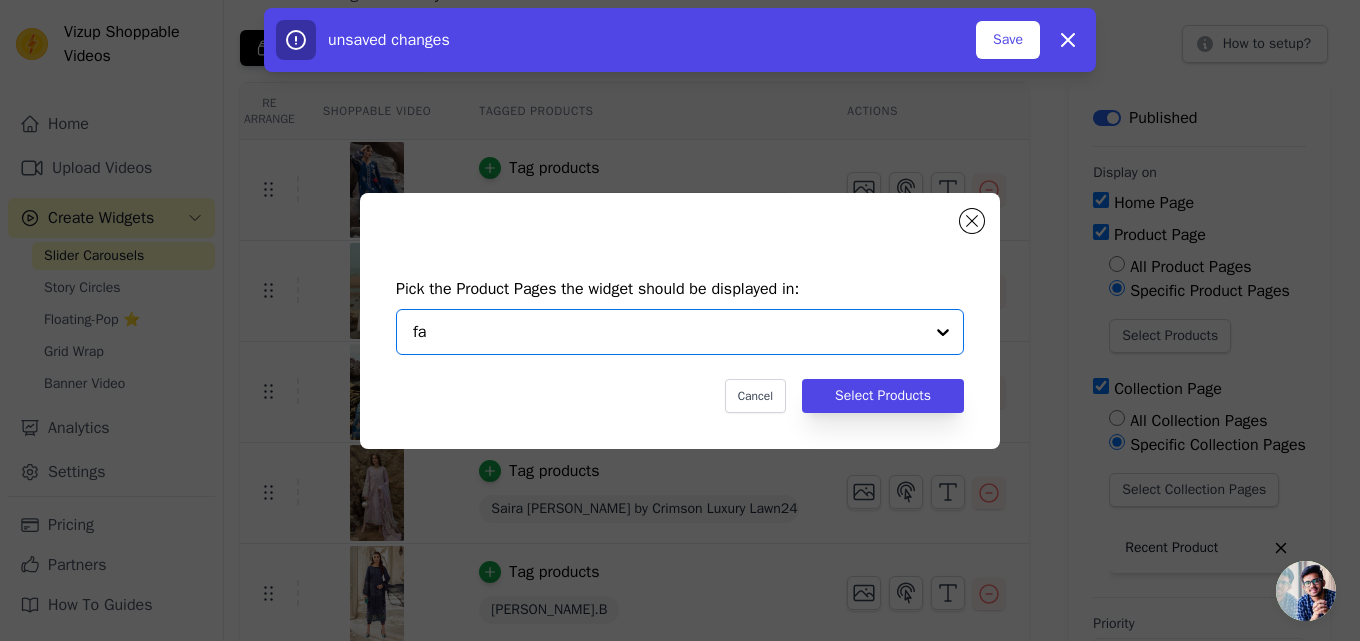 type on "fah" 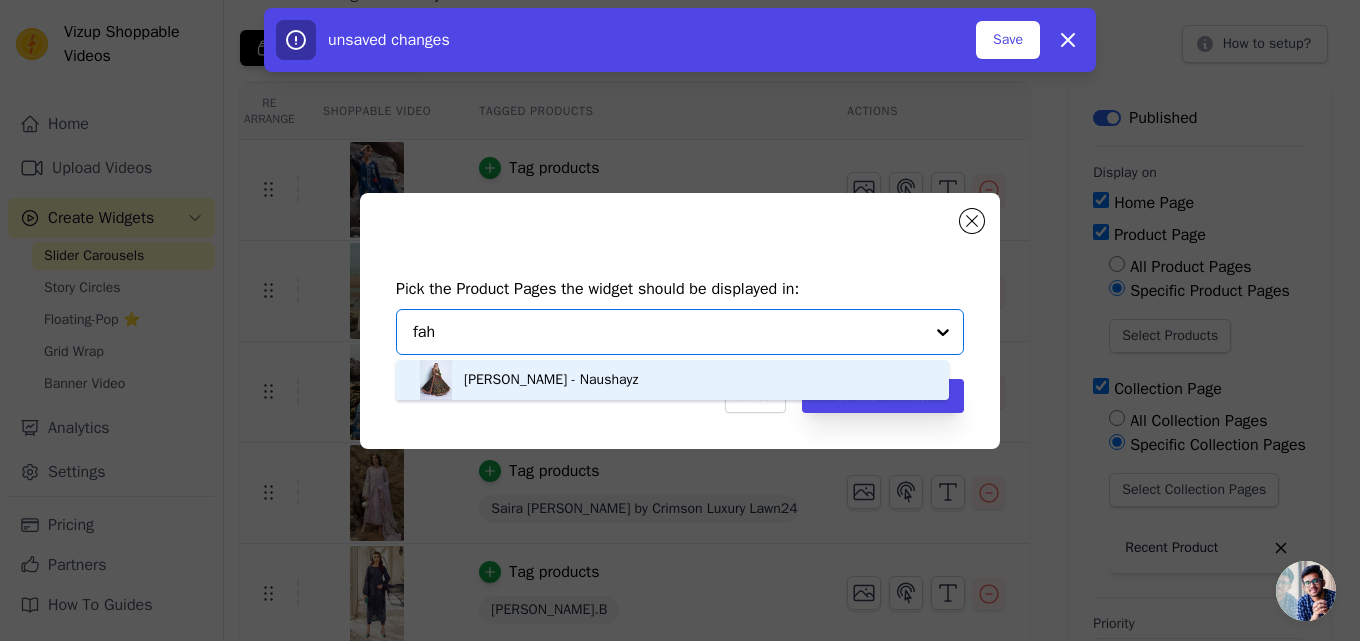 click on "[PERSON_NAME] - Naushayz" at bounding box center (672, 380) 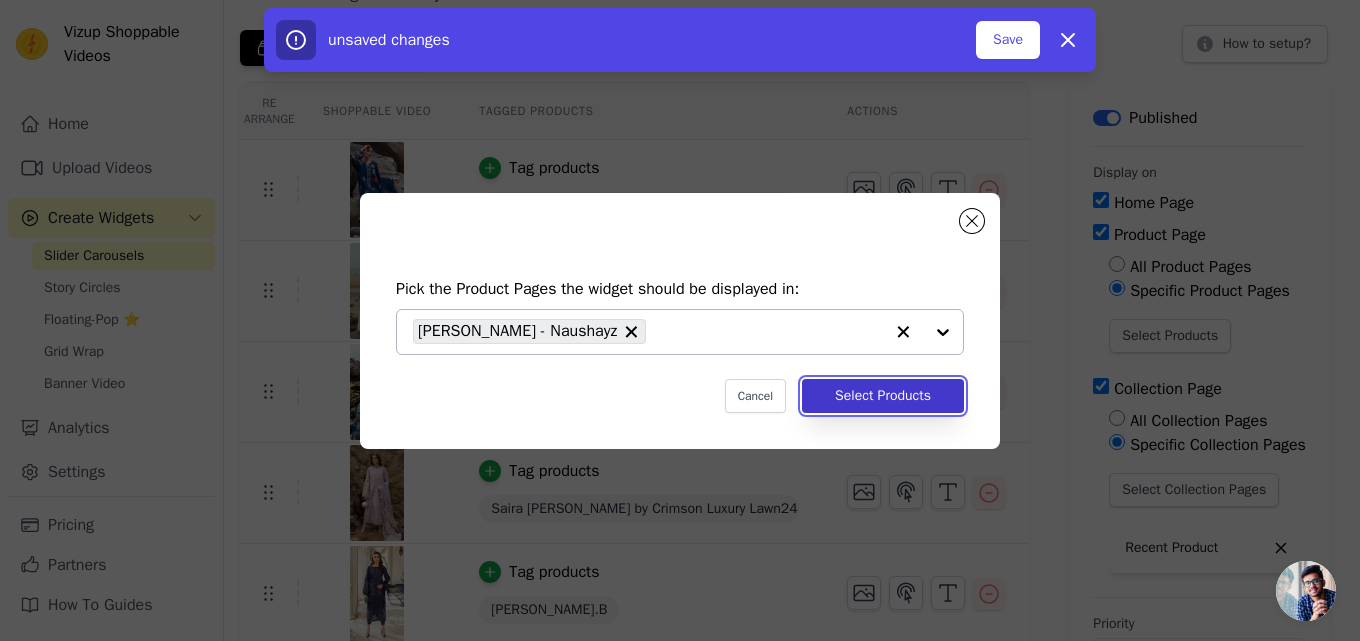 click on "Select Products" at bounding box center (883, 396) 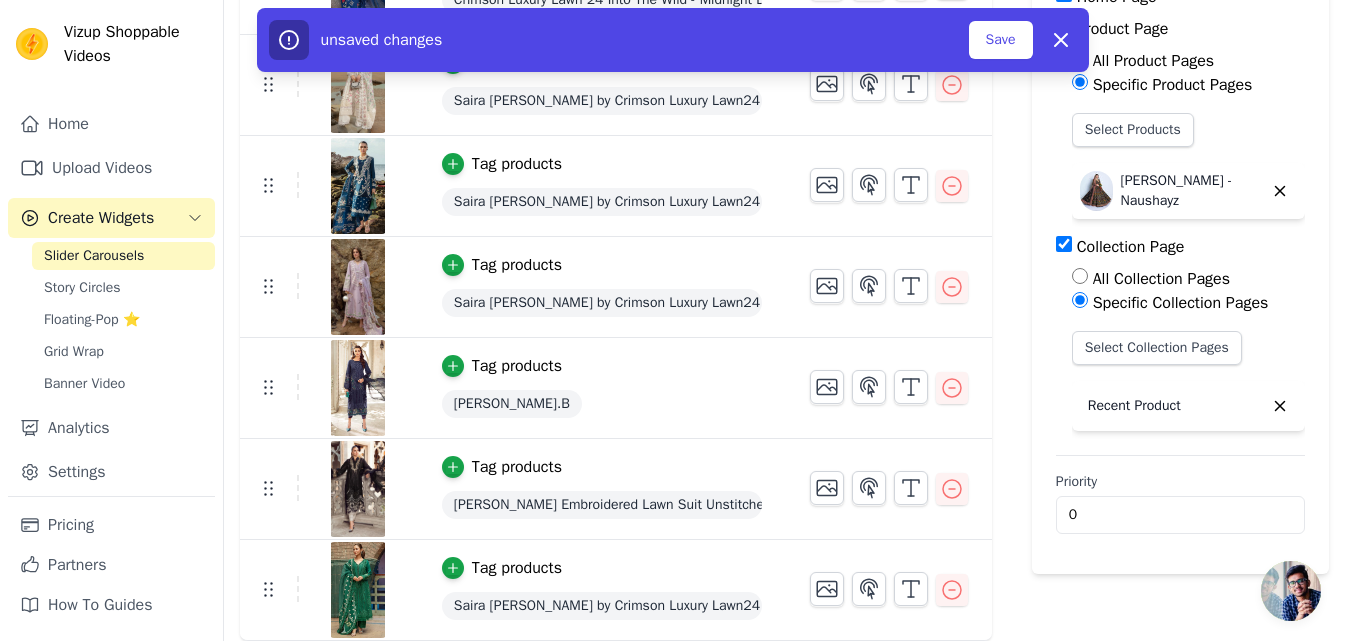 scroll, scrollTop: 0, scrollLeft: 0, axis: both 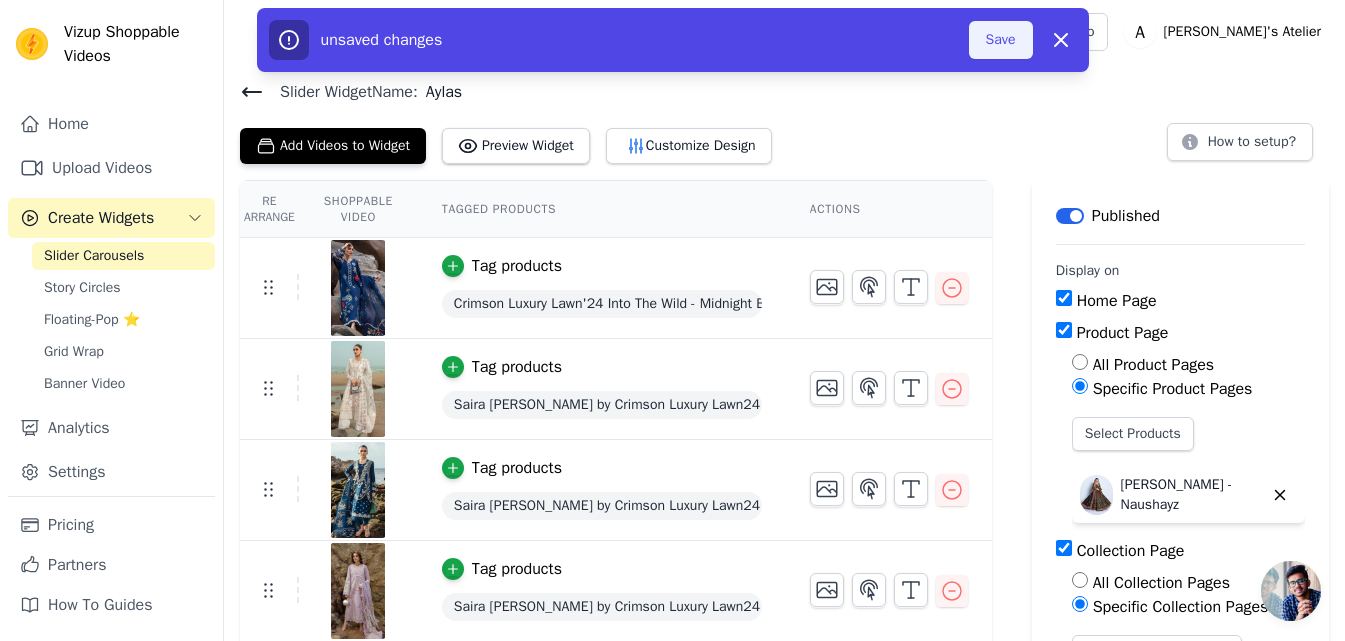 click on "Save" at bounding box center [1001, 40] 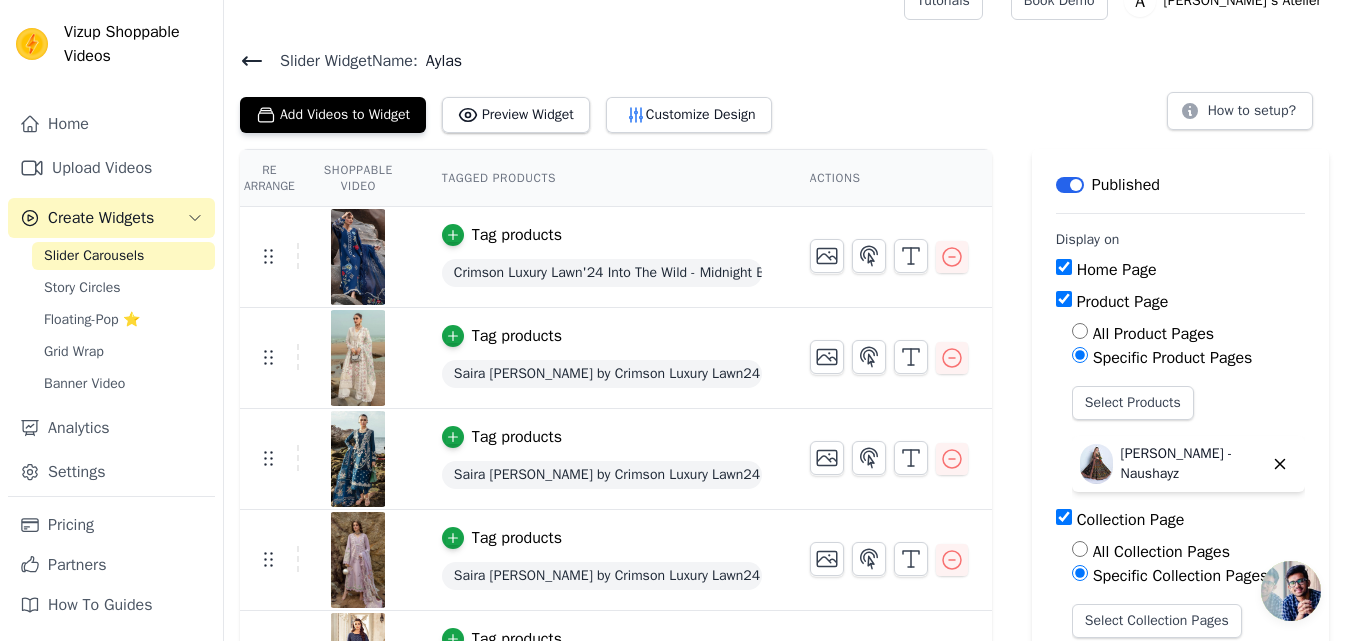 scroll, scrollTop: 0, scrollLeft: 0, axis: both 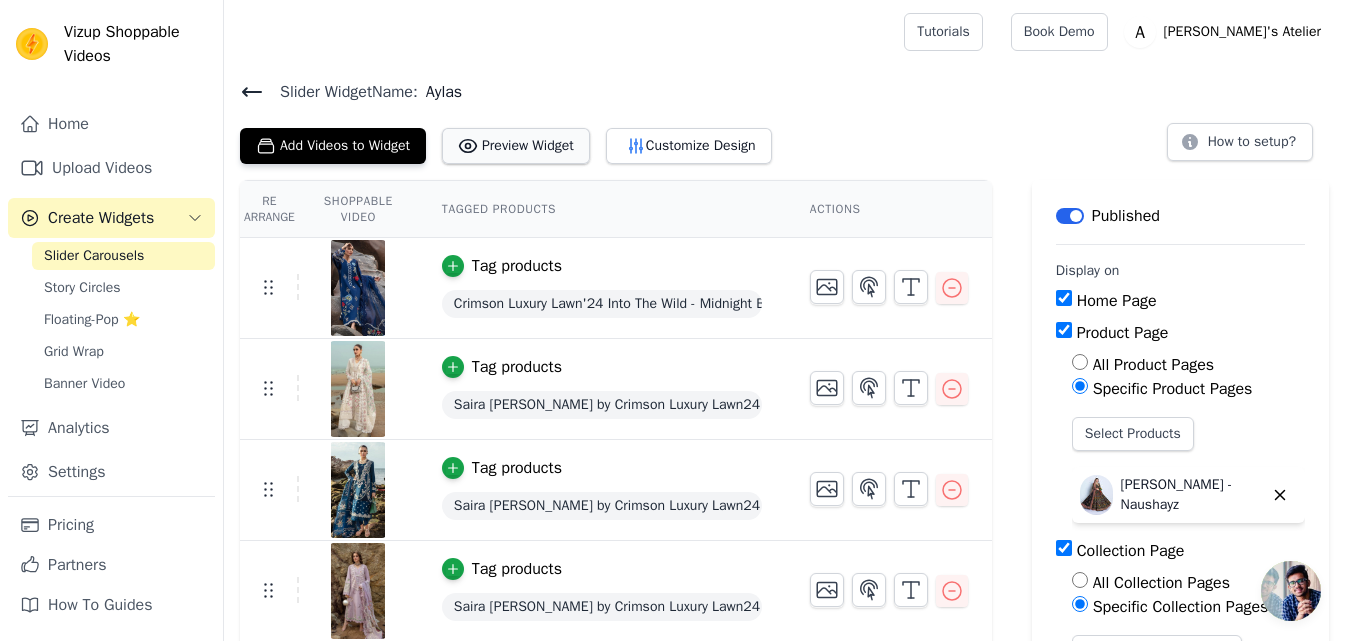 click on "Preview Widget" at bounding box center (516, 146) 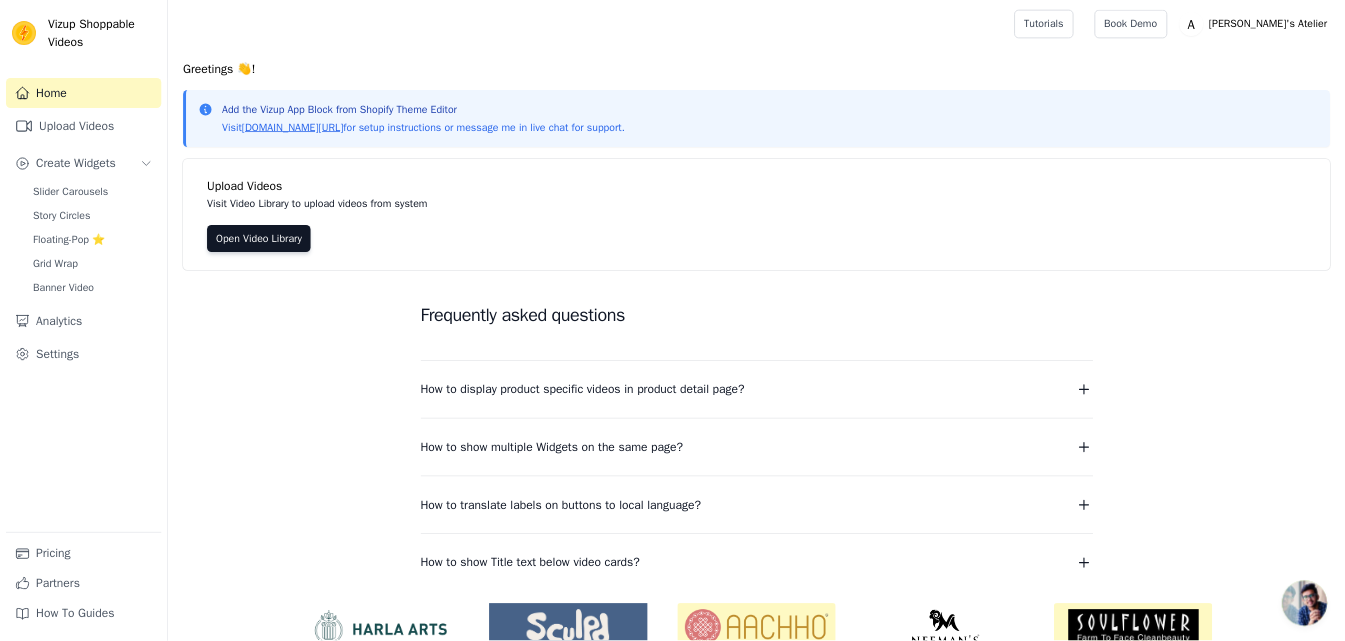 scroll, scrollTop: 0, scrollLeft: 0, axis: both 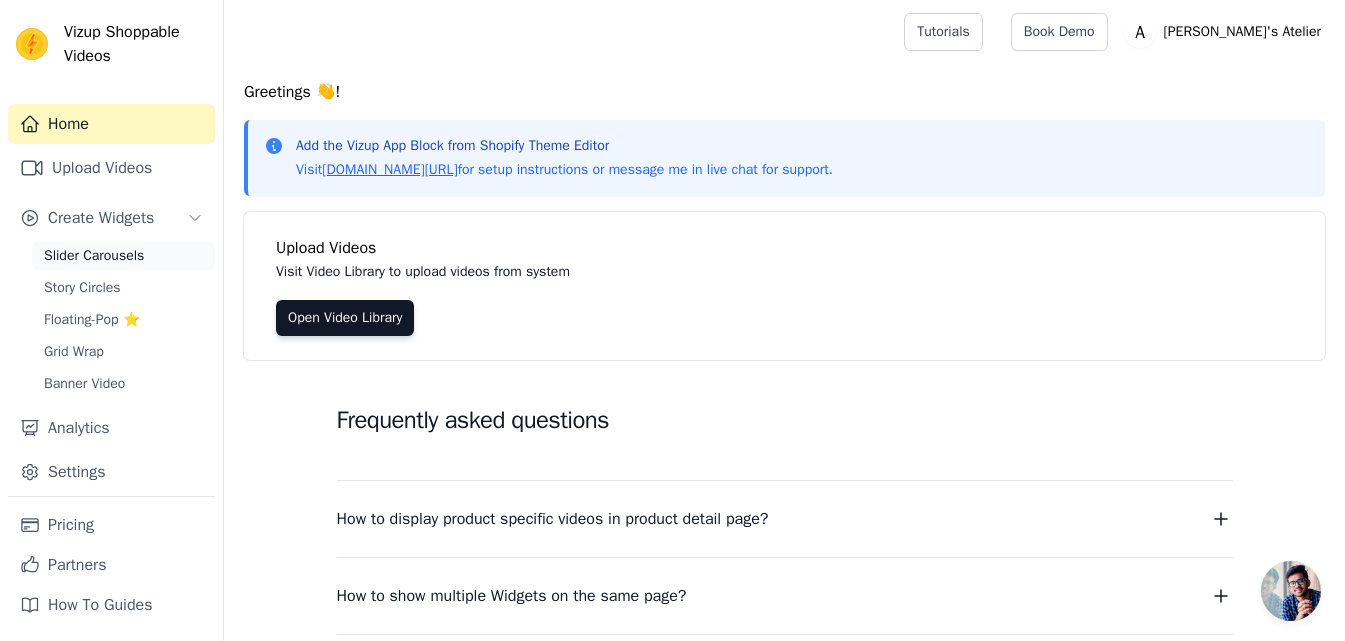 click on "Slider Carousels" at bounding box center (94, 256) 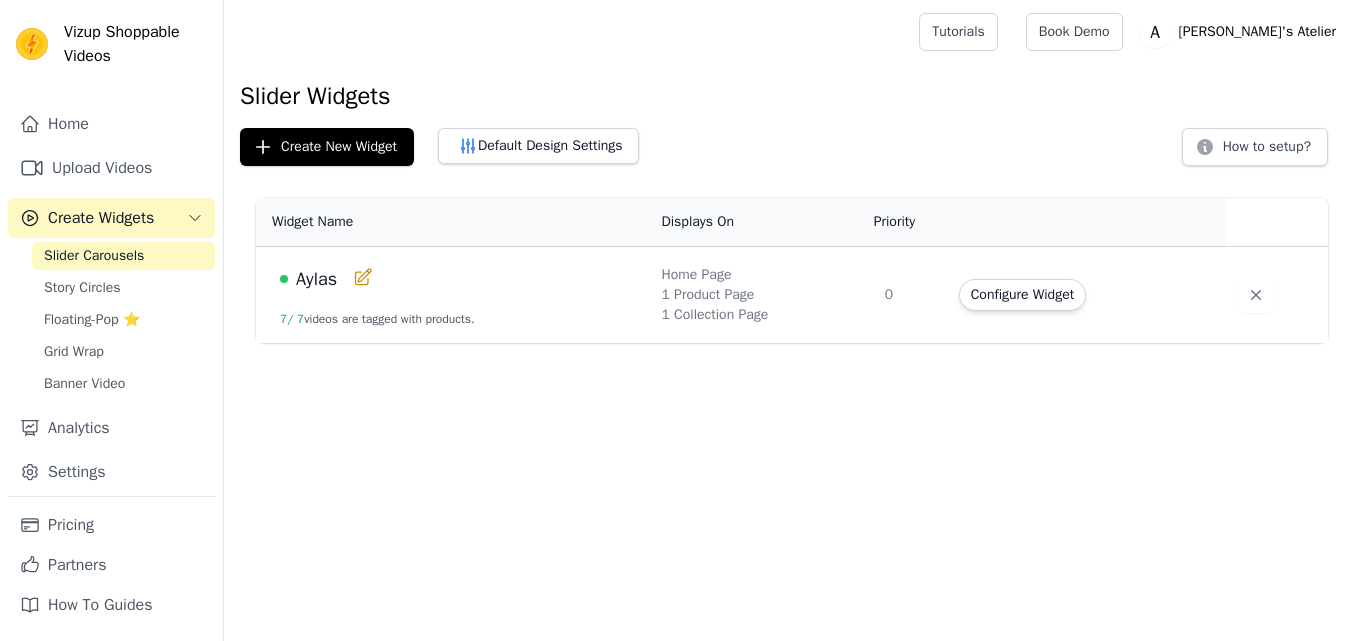 scroll, scrollTop: 0, scrollLeft: 0, axis: both 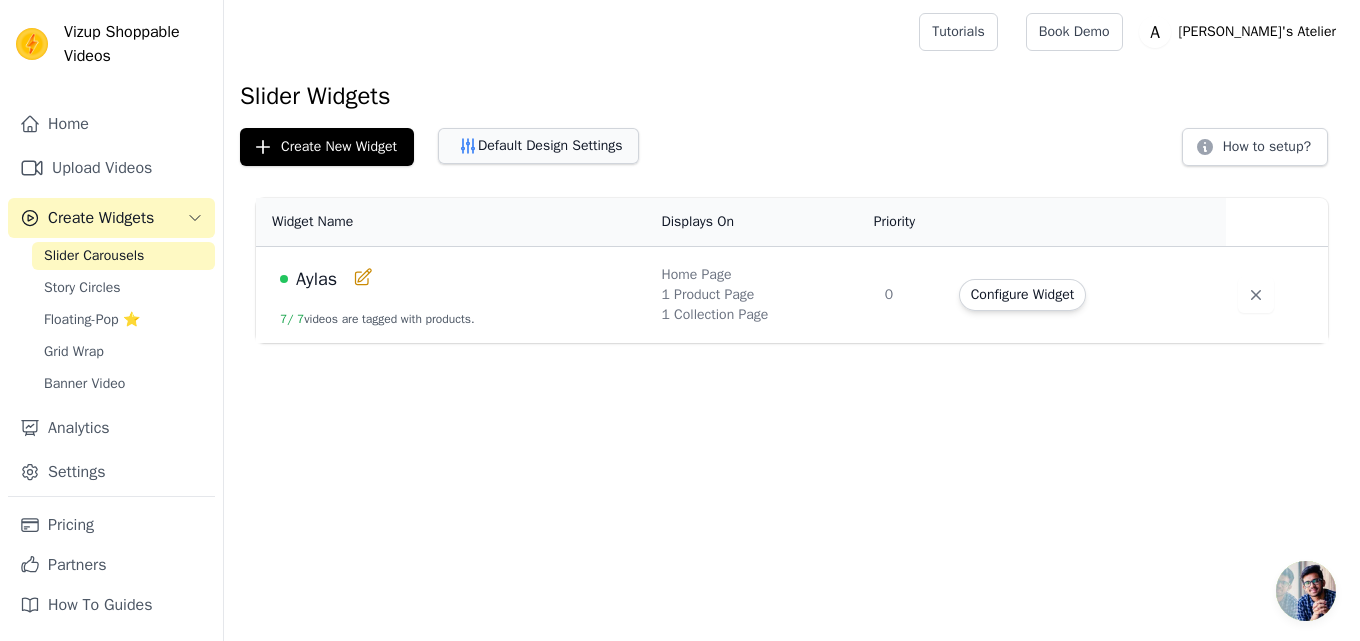 click on "Default Design Settings" at bounding box center [538, 146] 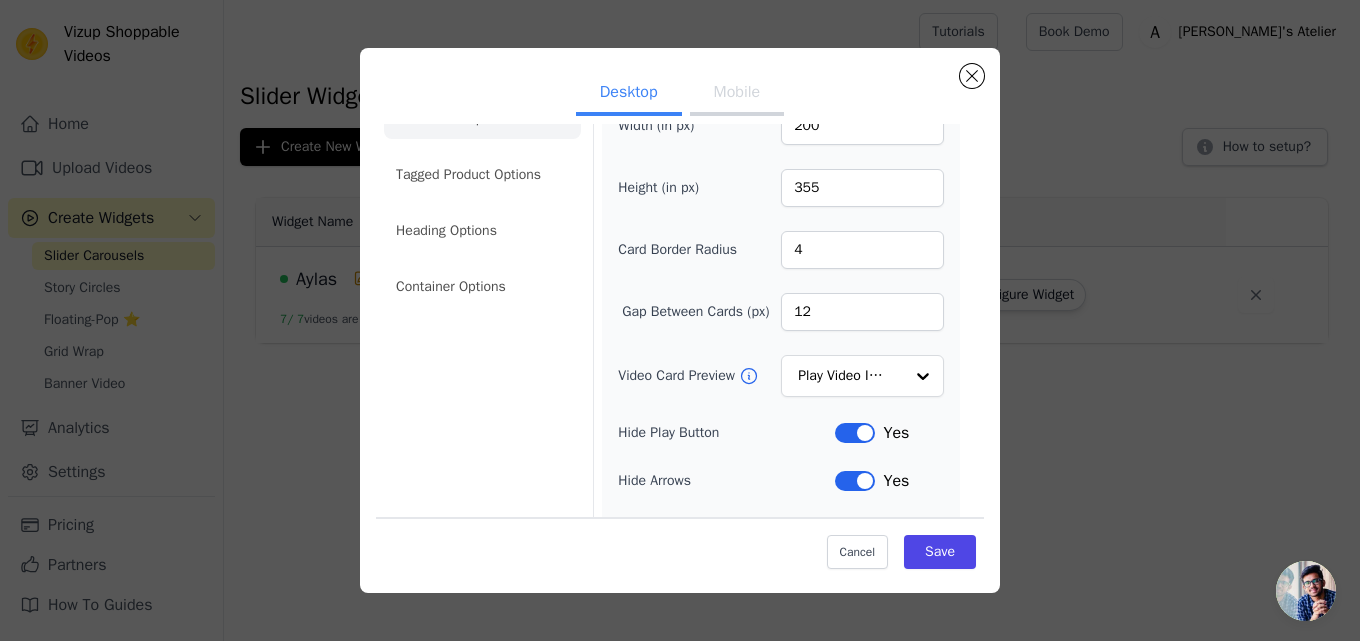 scroll, scrollTop: 81, scrollLeft: 0, axis: vertical 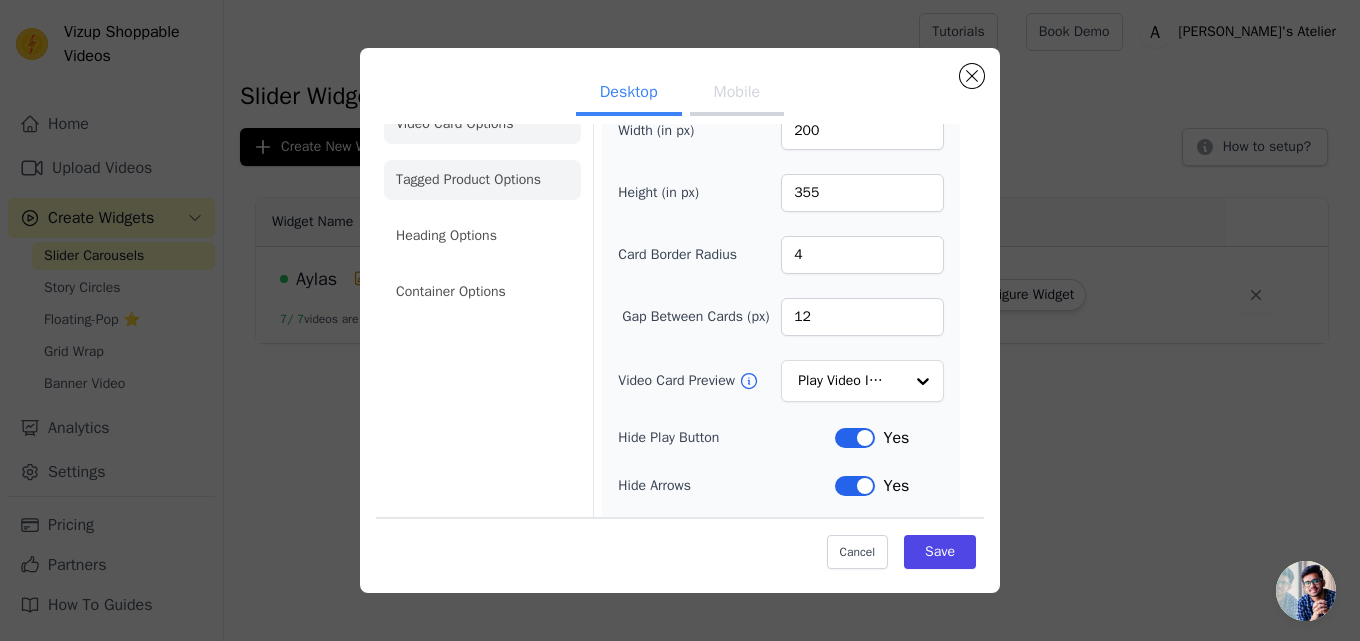 click on "Tagged Product Options" 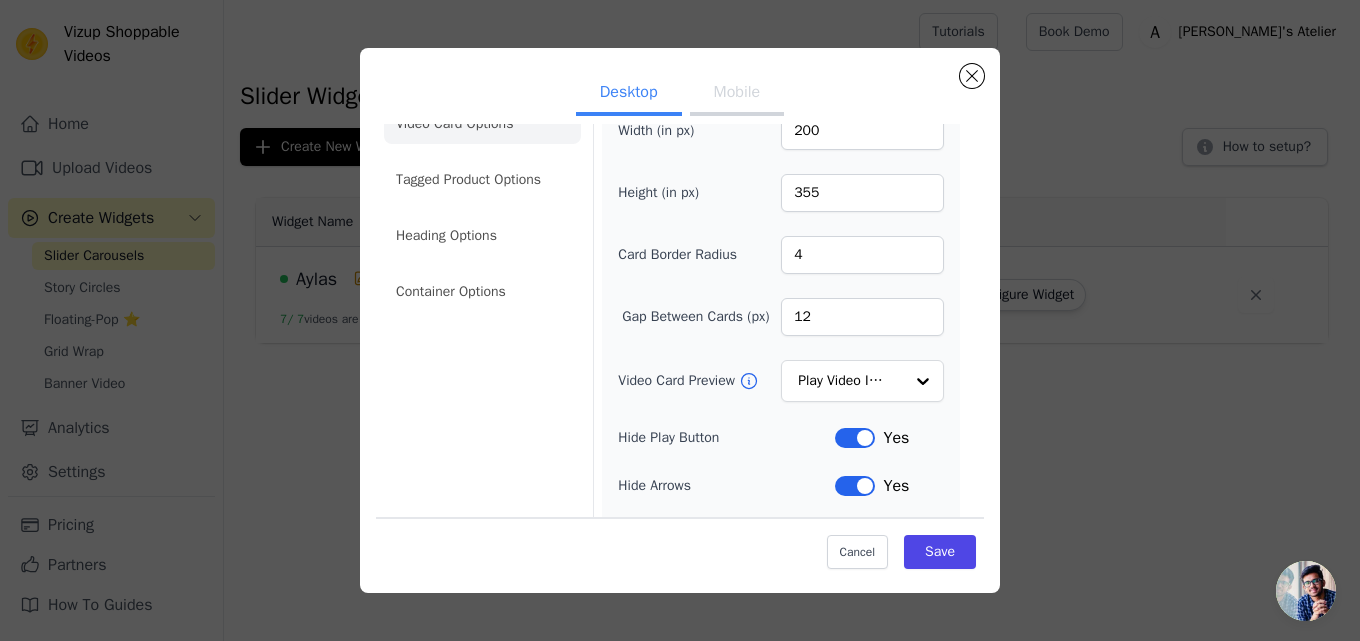 scroll, scrollTop: 0, scrollLeft: 0, axis: both 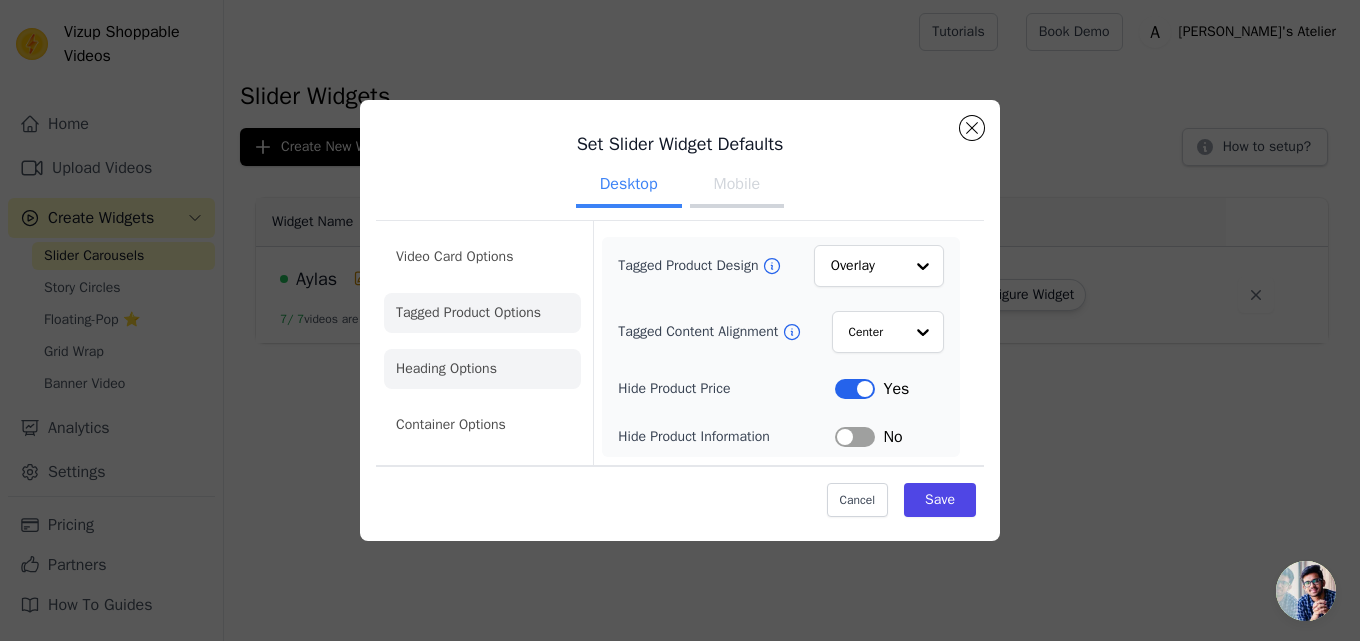 click on "Heading Options" 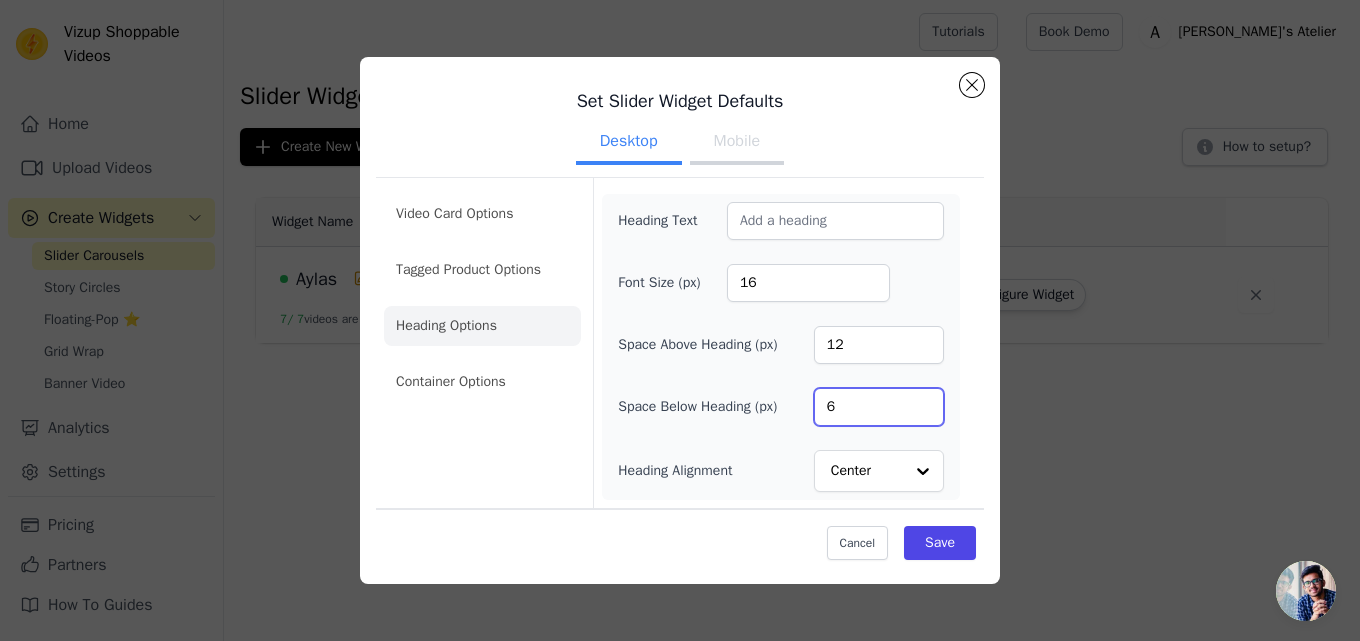 drag, startPoint x: 860, startPoint y: 412, endPoint x: 738, endPoint y: 405, distance: 122.20065 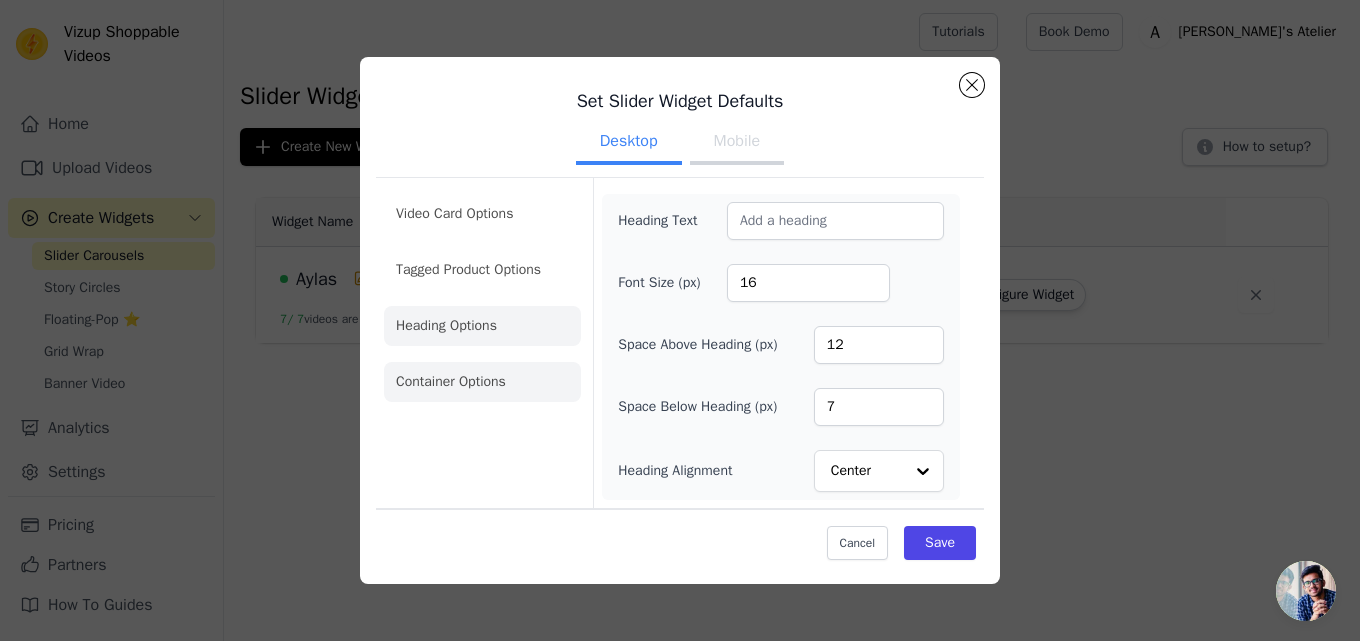 click on "Container Options" 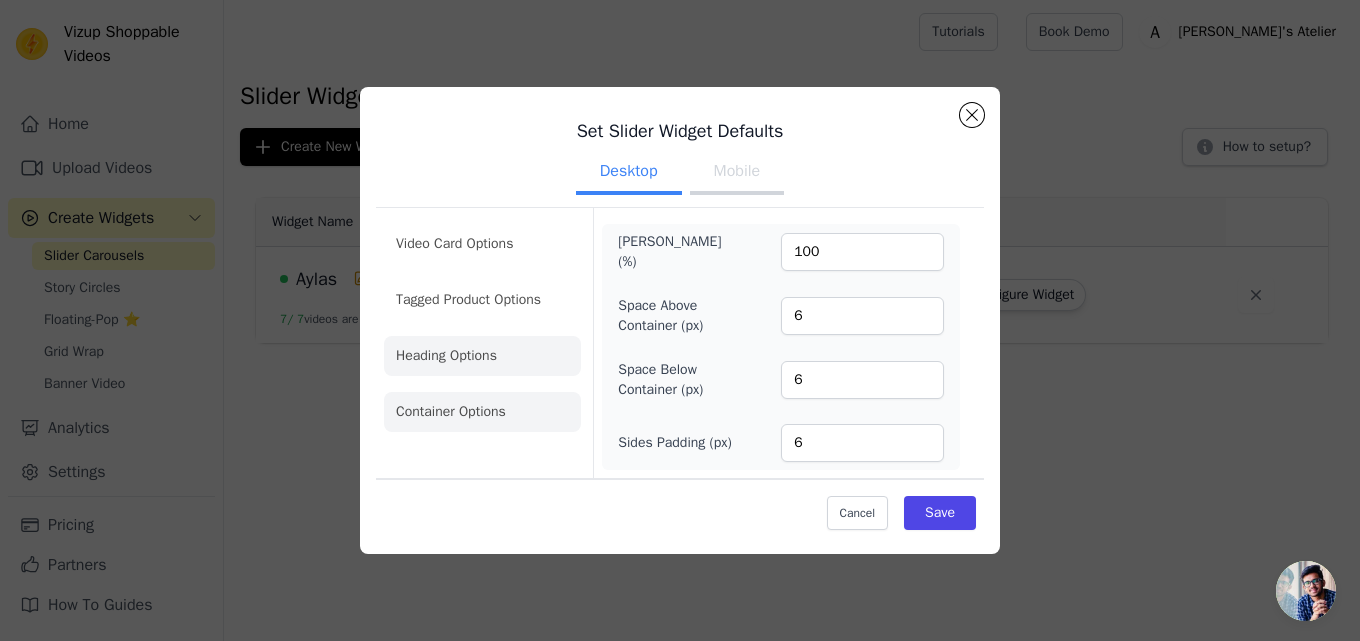 click on "Heading Options" 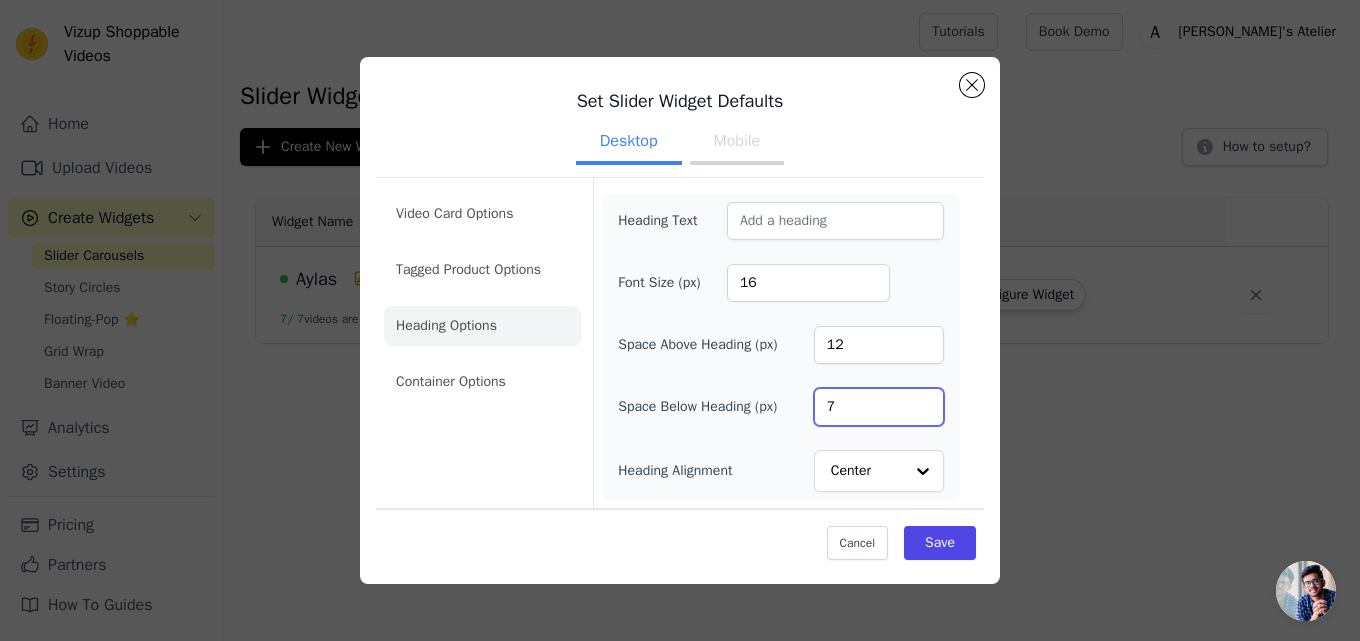 drag, startPoint x: 845, startPoint y: 410, endPoint x: 614, endPoint y: 481, distance: 241.66505 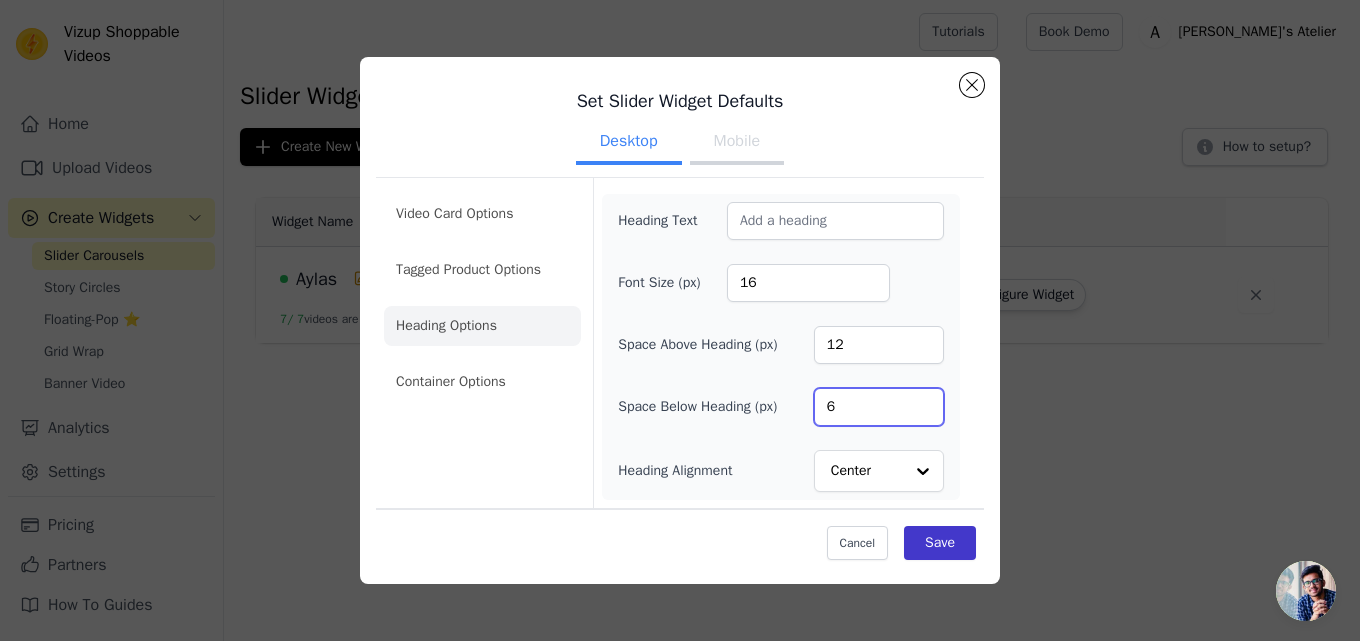 type on "6" 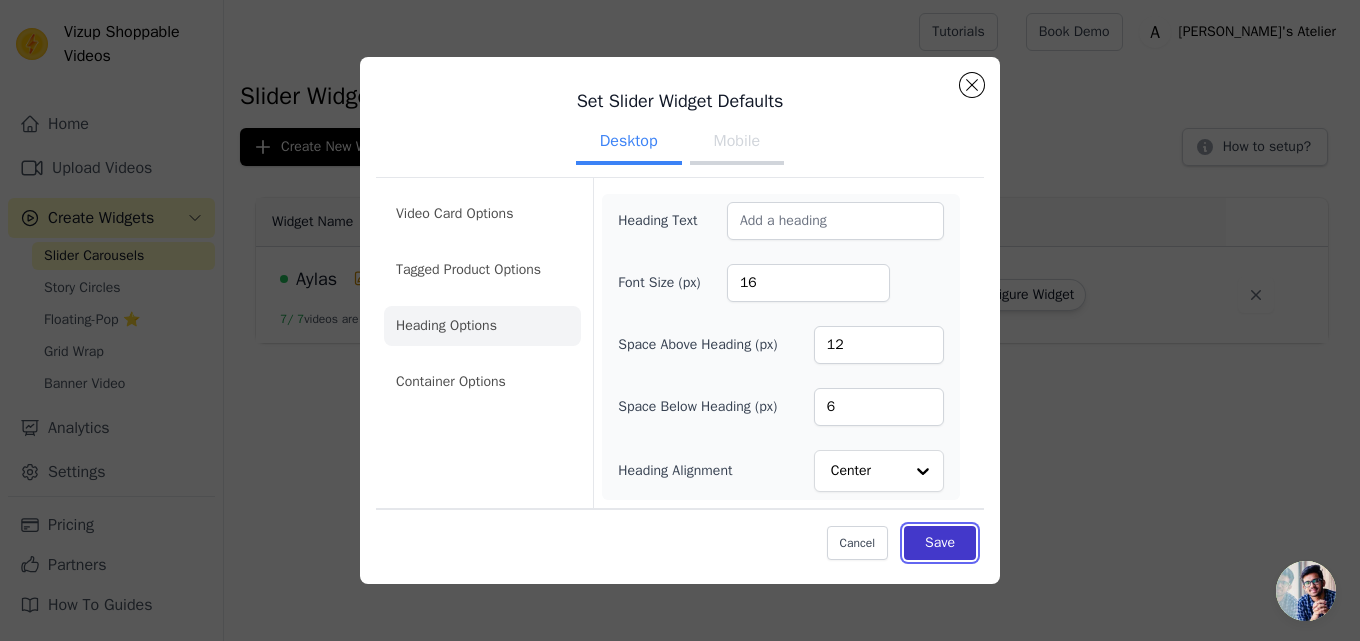 click on "Save" at bounding box center (940, 543) 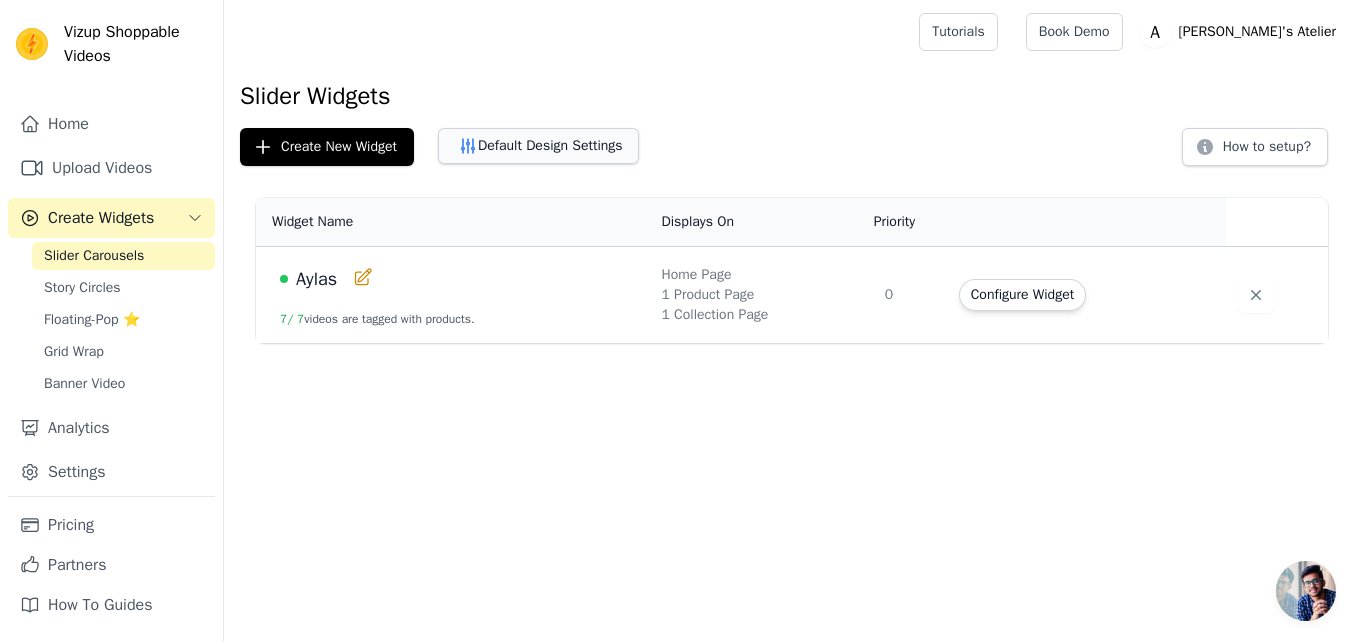click on "Default Design Settings" at bounding box center (538, 146) 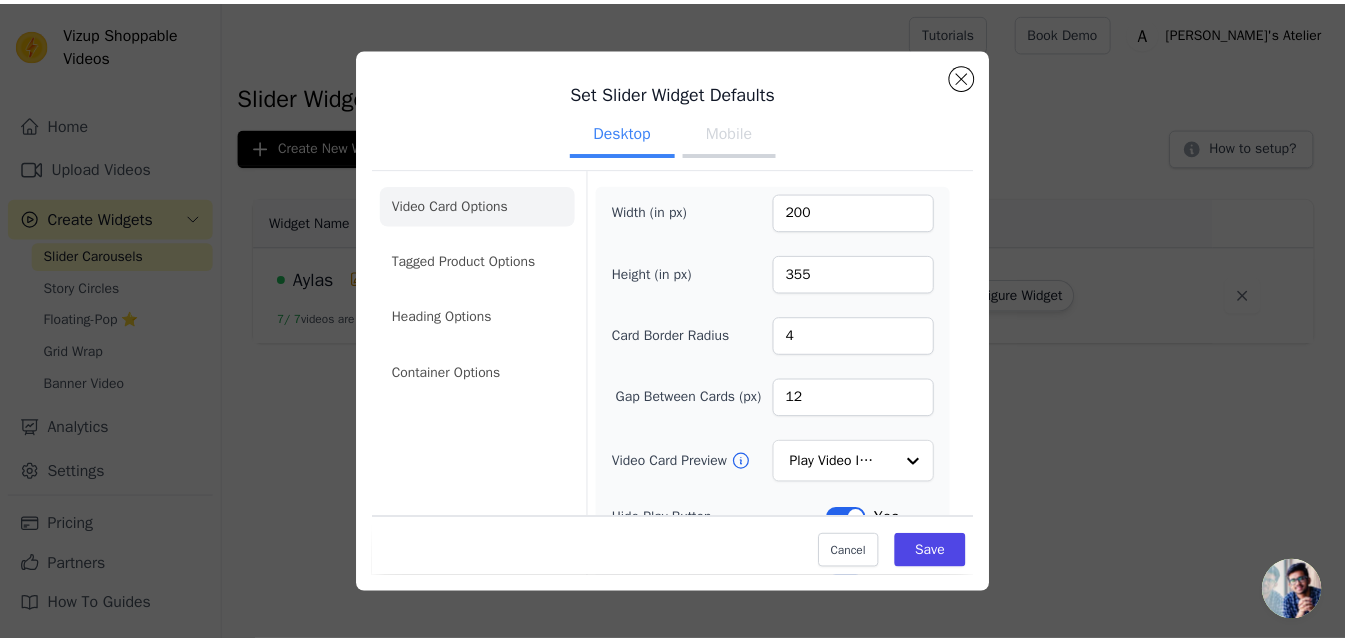 scroll, scrollTop: 33, scrollLeft: 0, axis: vertical 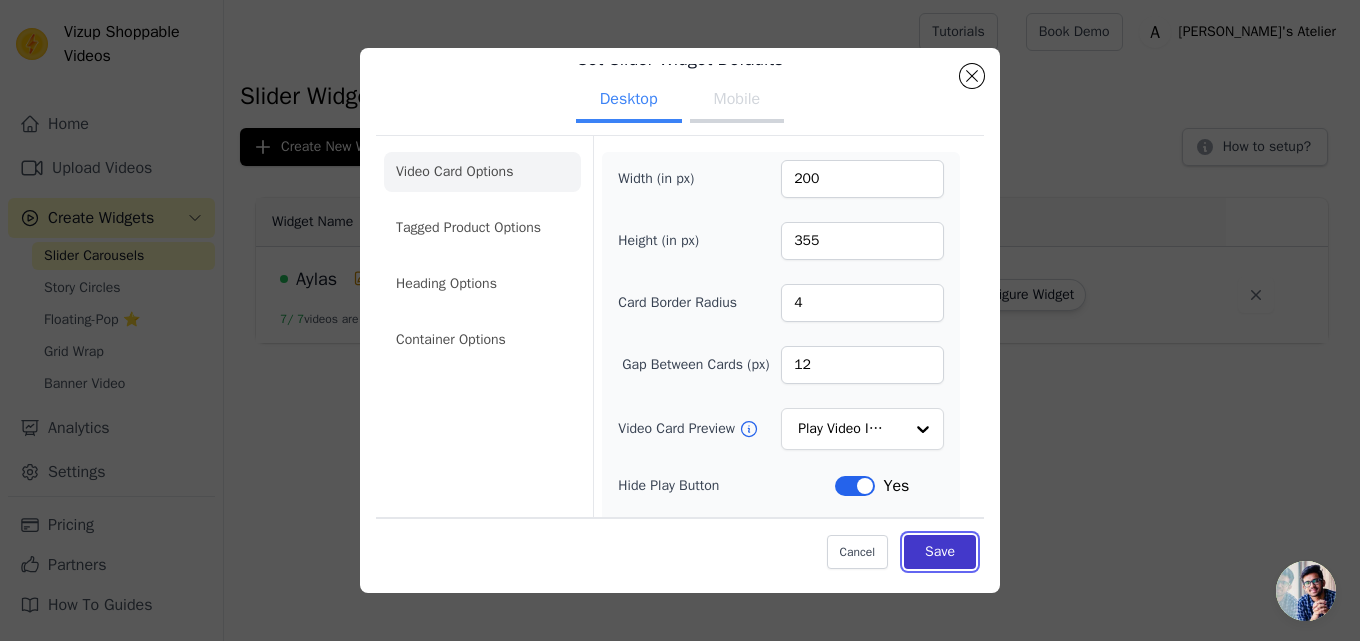 click on "Save" at bounding box center [940, 552] 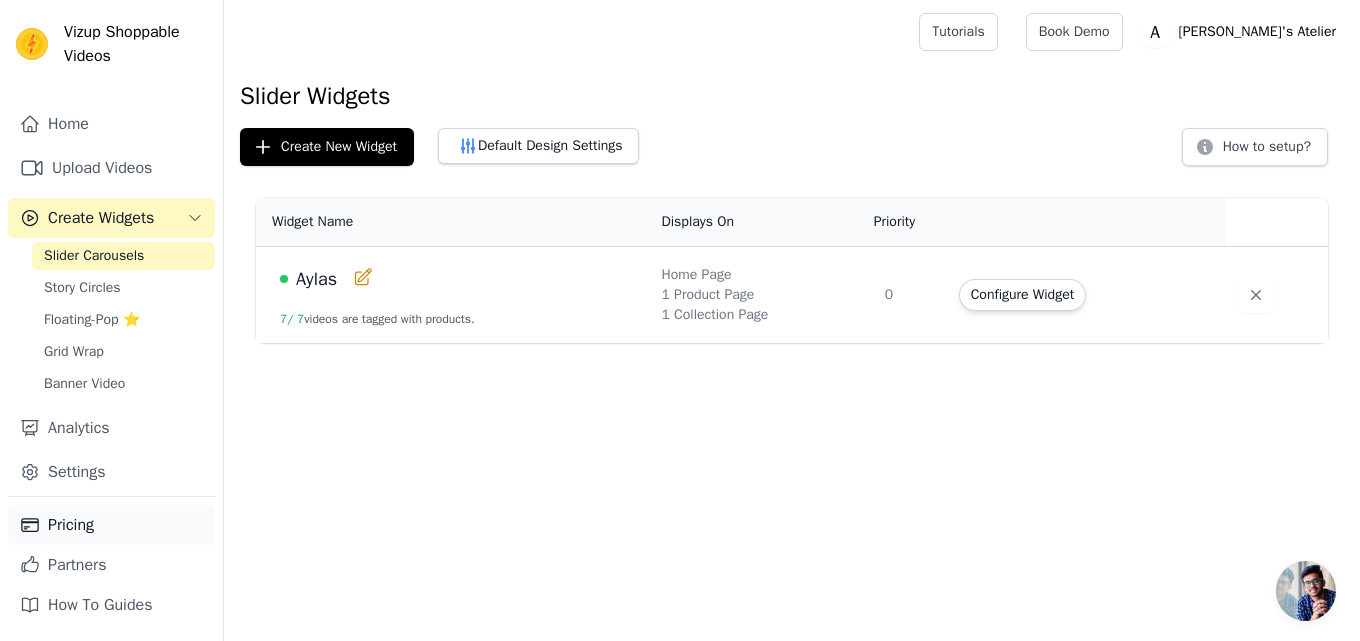 click on "Pricing" at bounding box center [111, 525] 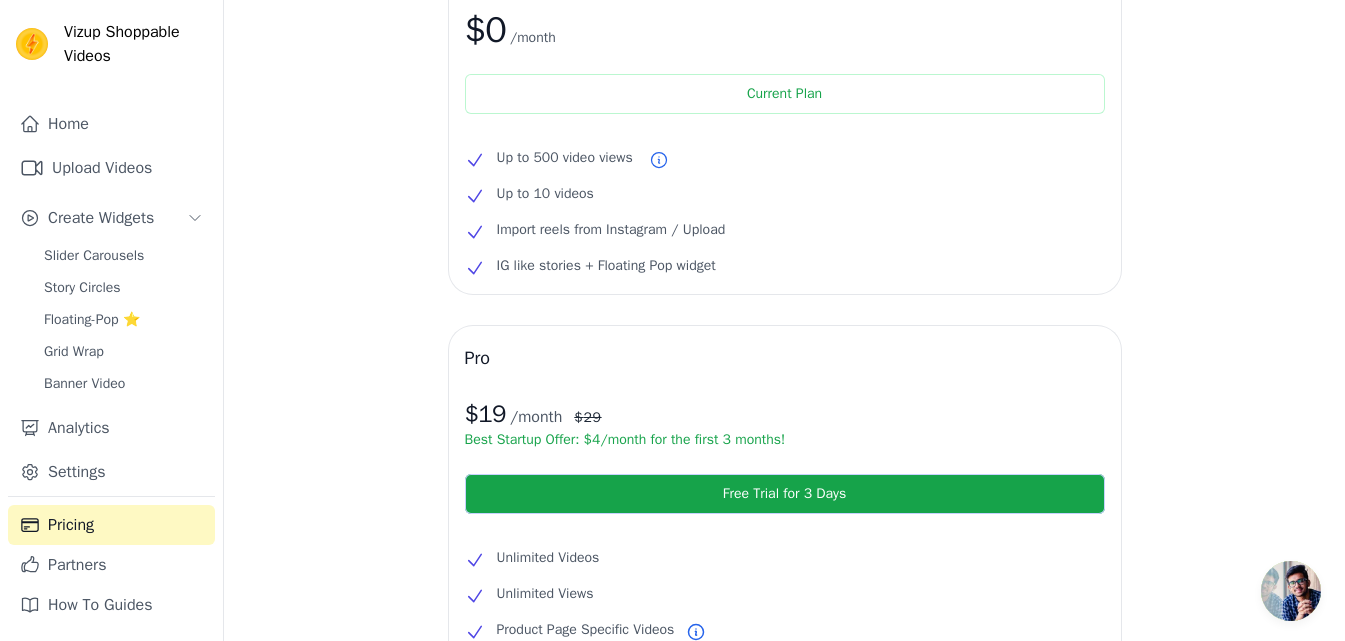 scroll, scrollTop: 0, scrollLeft: 0, axis: both 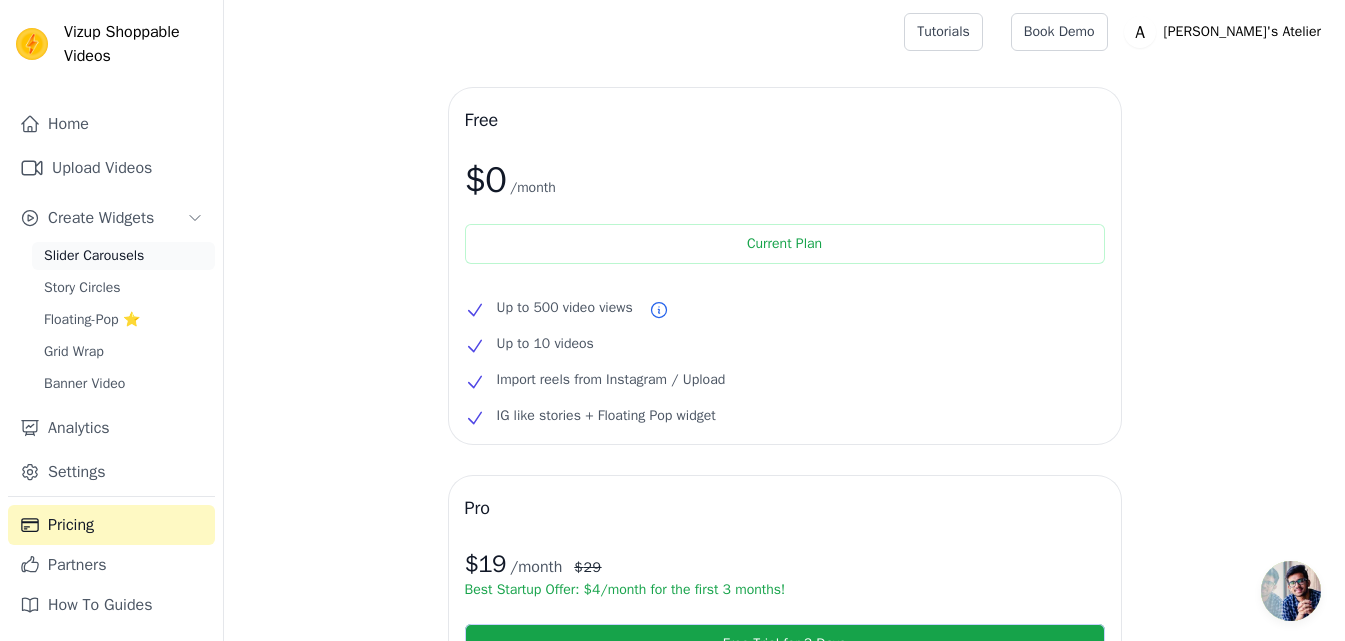 click on "Slider Carousels" at bounding box center (94, 256) 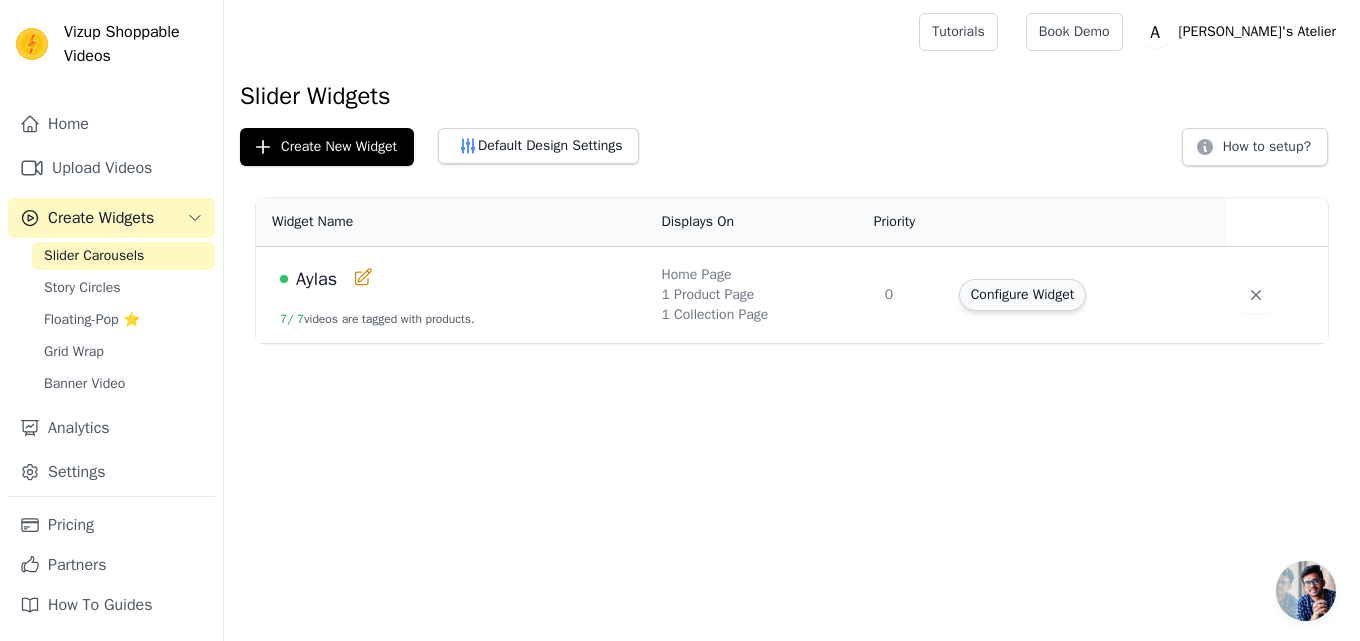 click on "Configure Widget" at bounding box center [1022, 295] 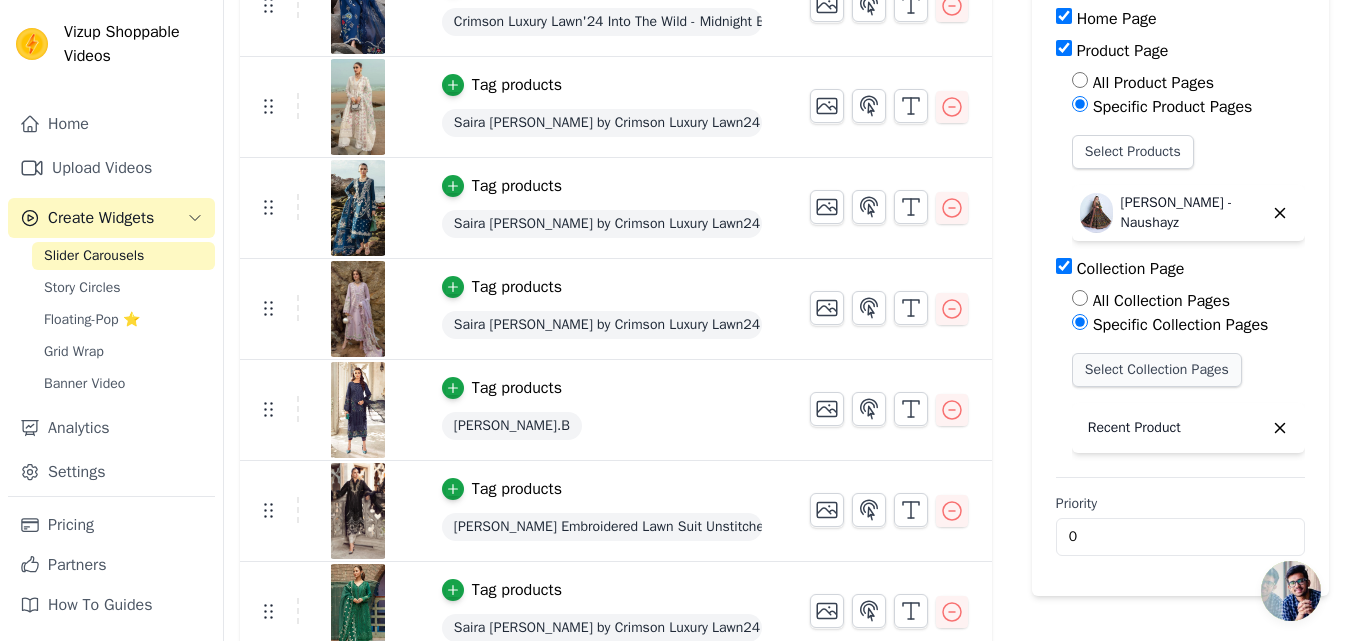scroll, scrollTop: 304, scrollLeft: 0, axis: vertical 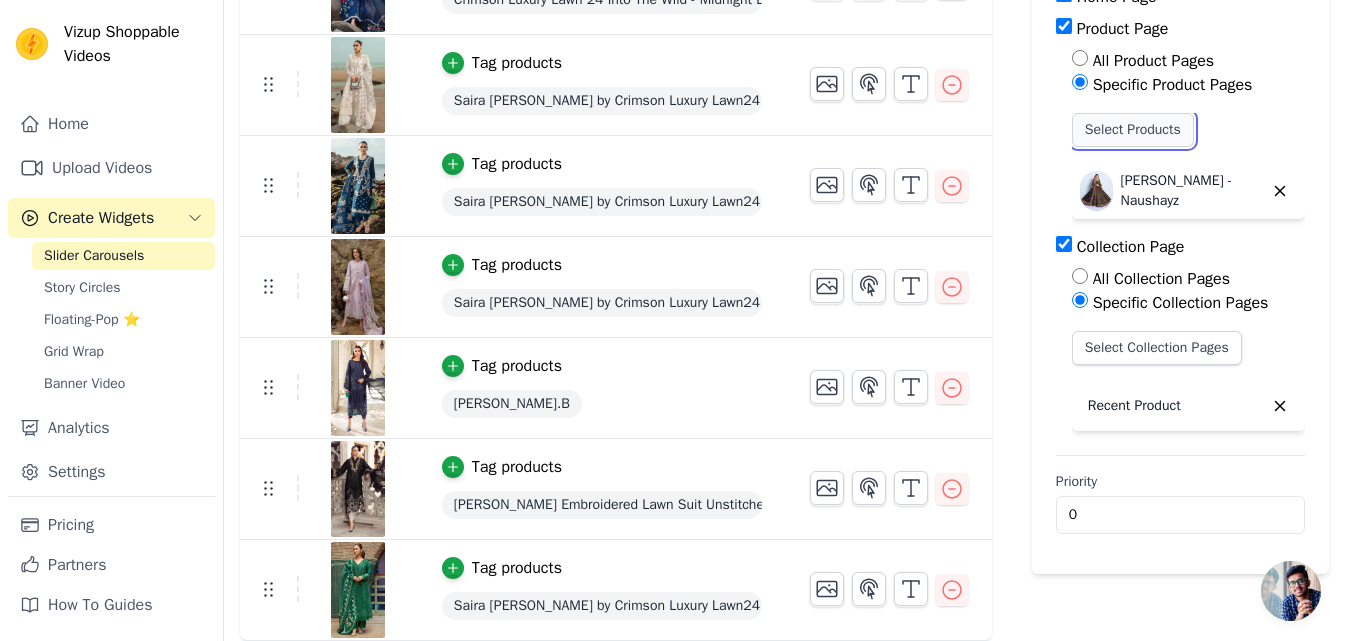 click on "Select Products" at bounding box center (1133, 130) 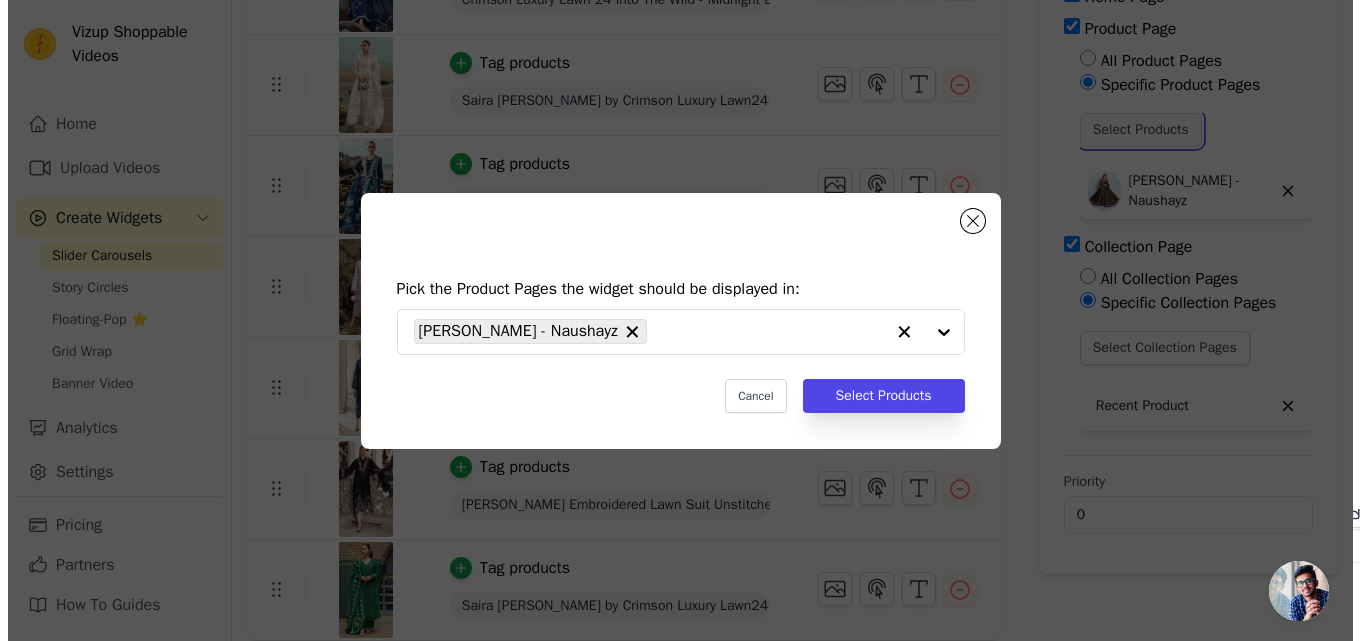 scroll, scrollTop: 0, scrollLeft: 0, axis: both 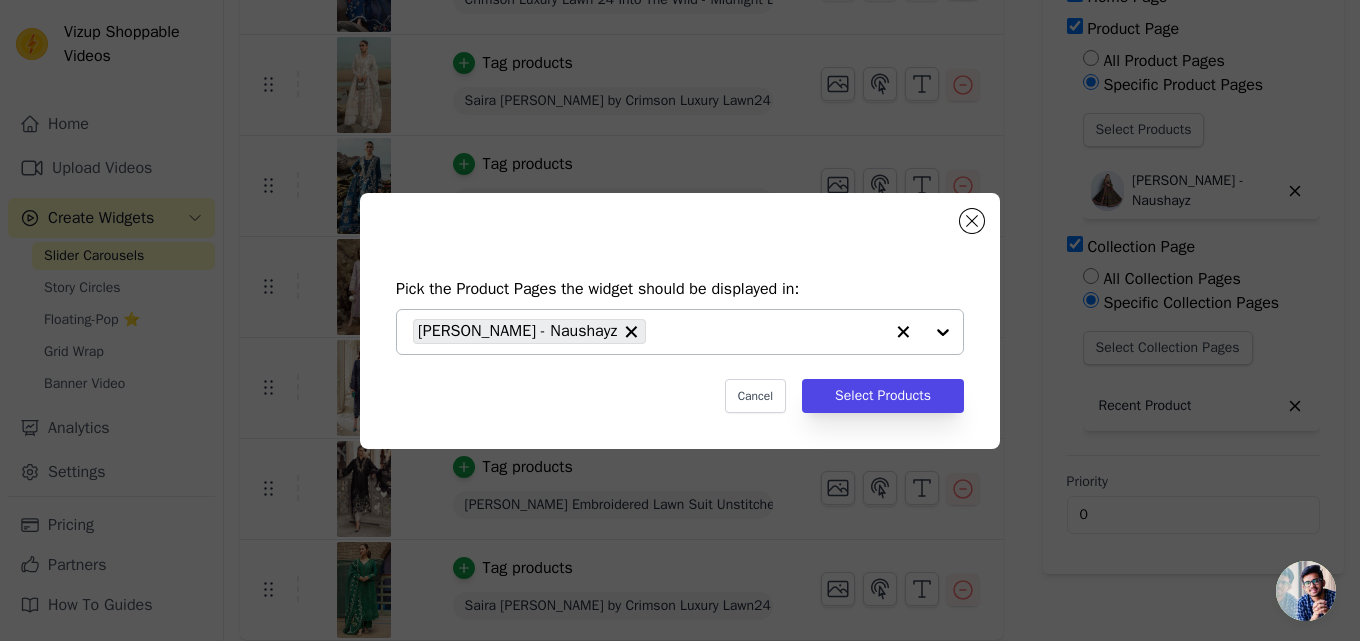 click 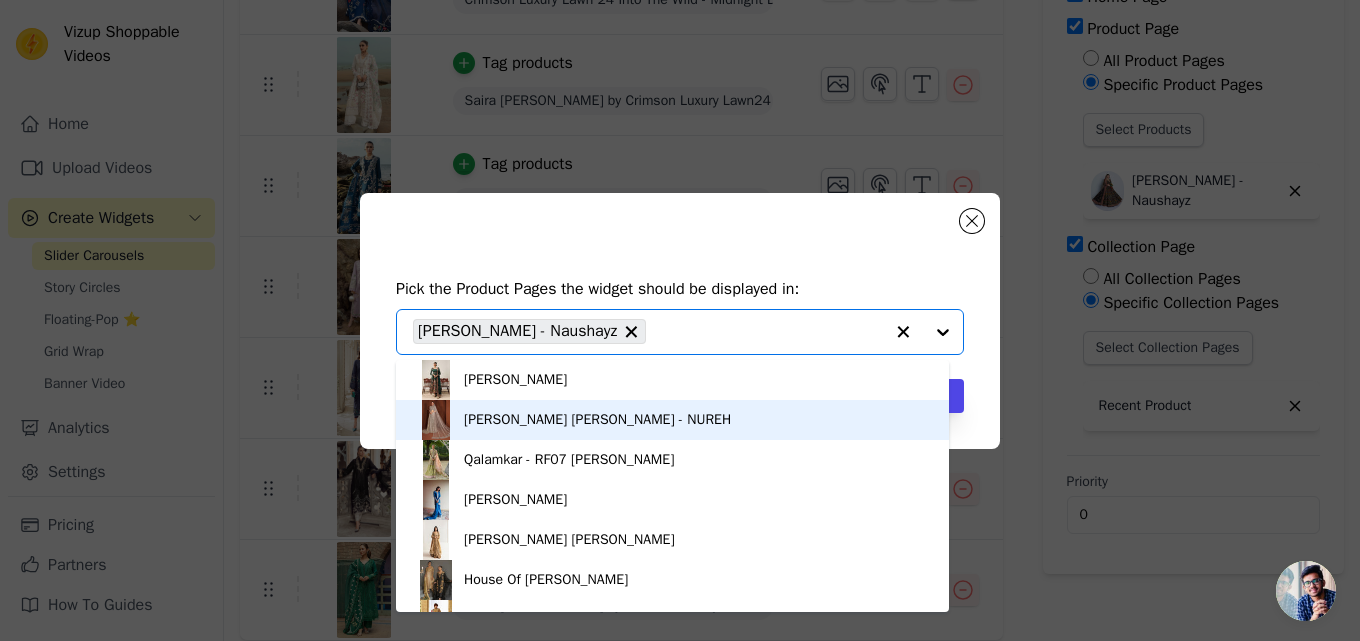 click on "[PERSON_NAME] [PERSON_NAME] - NUREH" at bounding box center [597, 420] 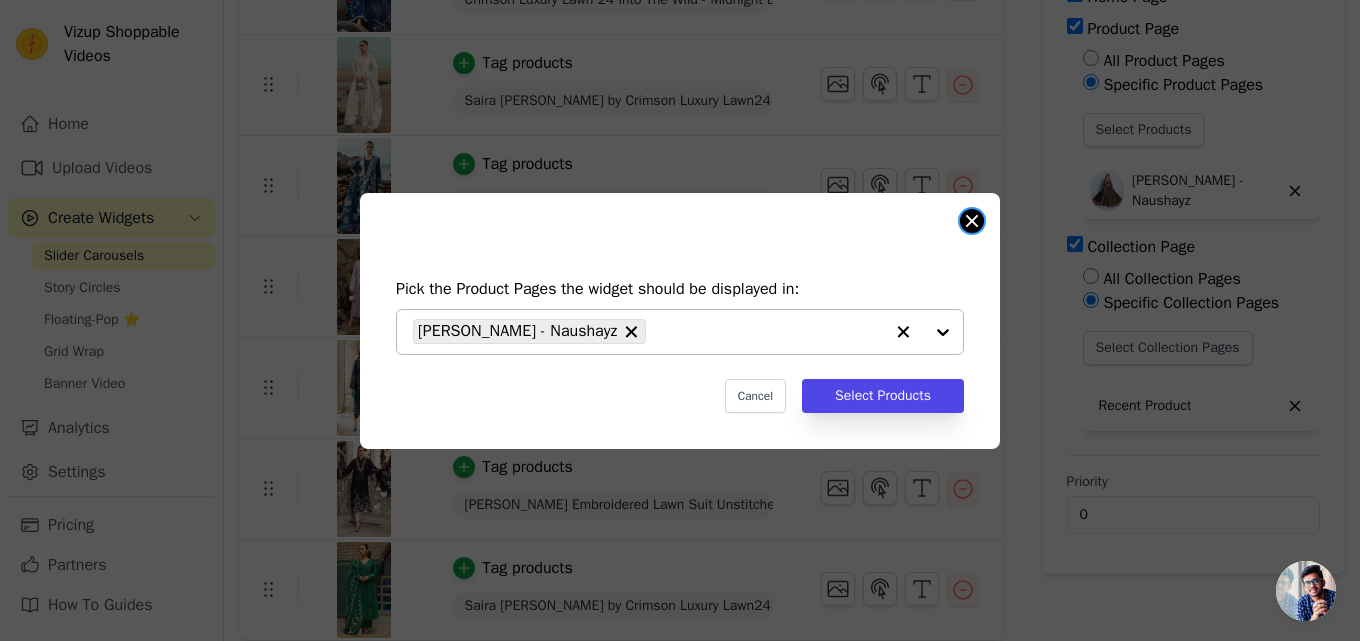 click at bounding box center [972, 221] 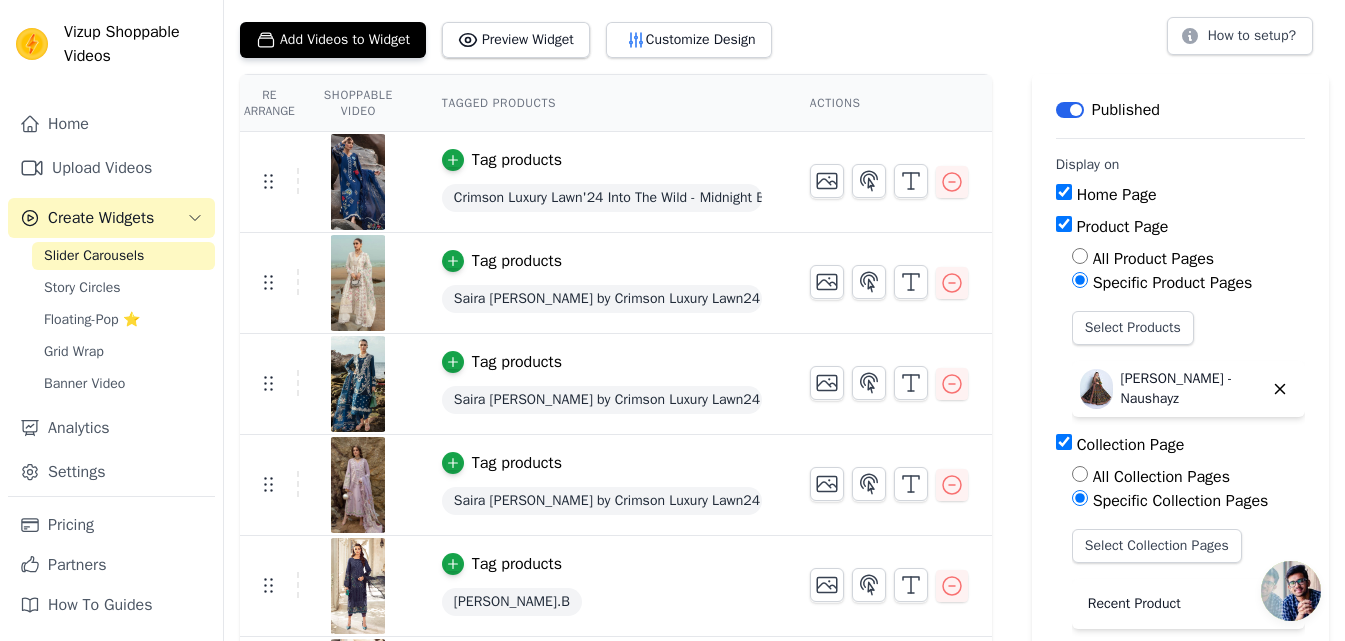 scroll, scrollTop: 104, scrollLeft: 0, axis: vertical 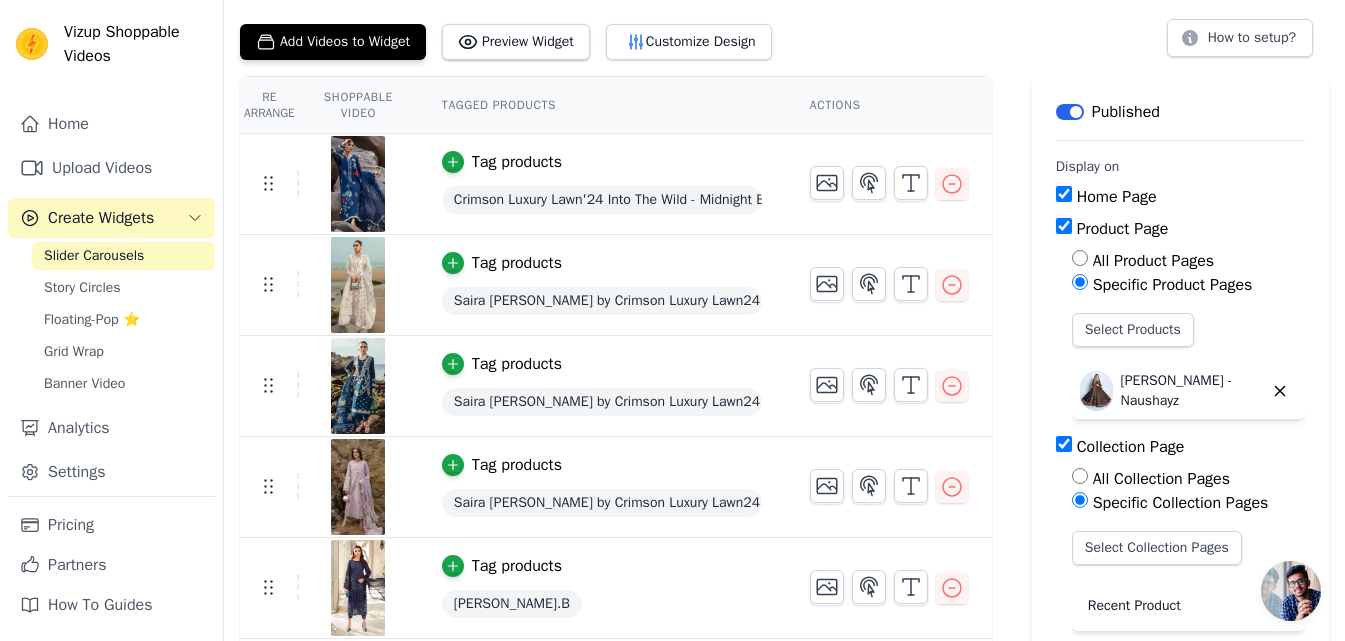 click on "All Product Pages" at bounding box center (1080, 258) 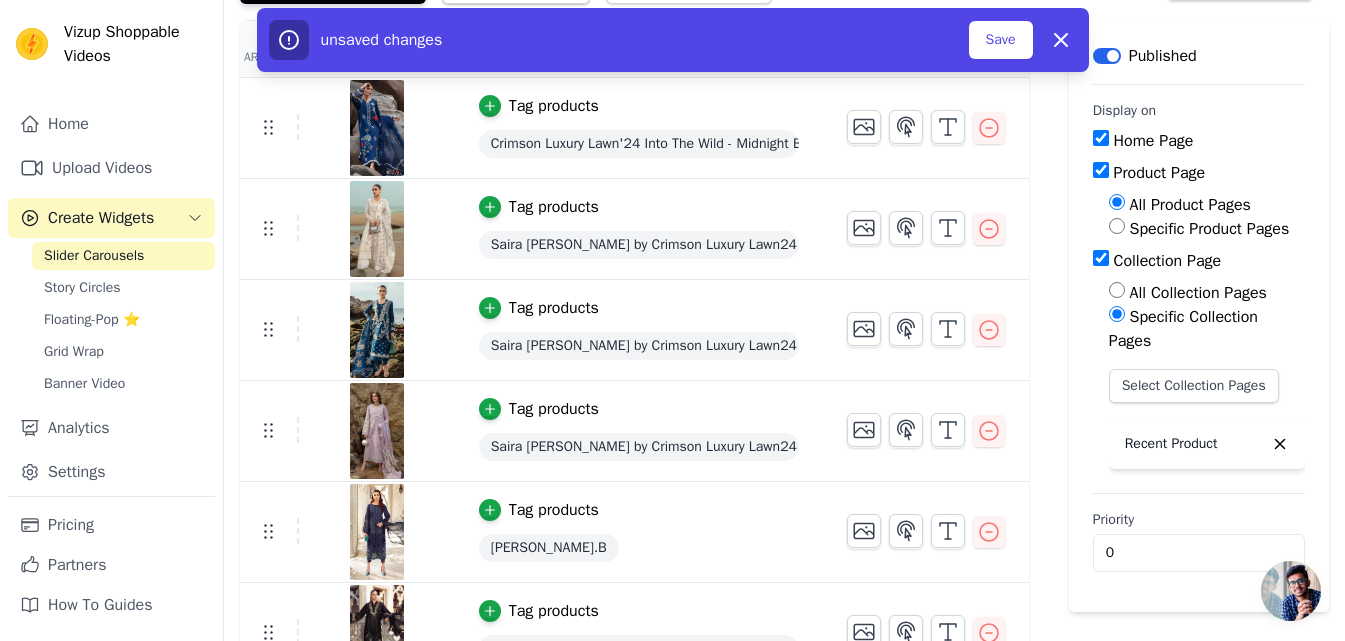scroll, scrollTop: 204, scrollLeft: 0, axis: vertical 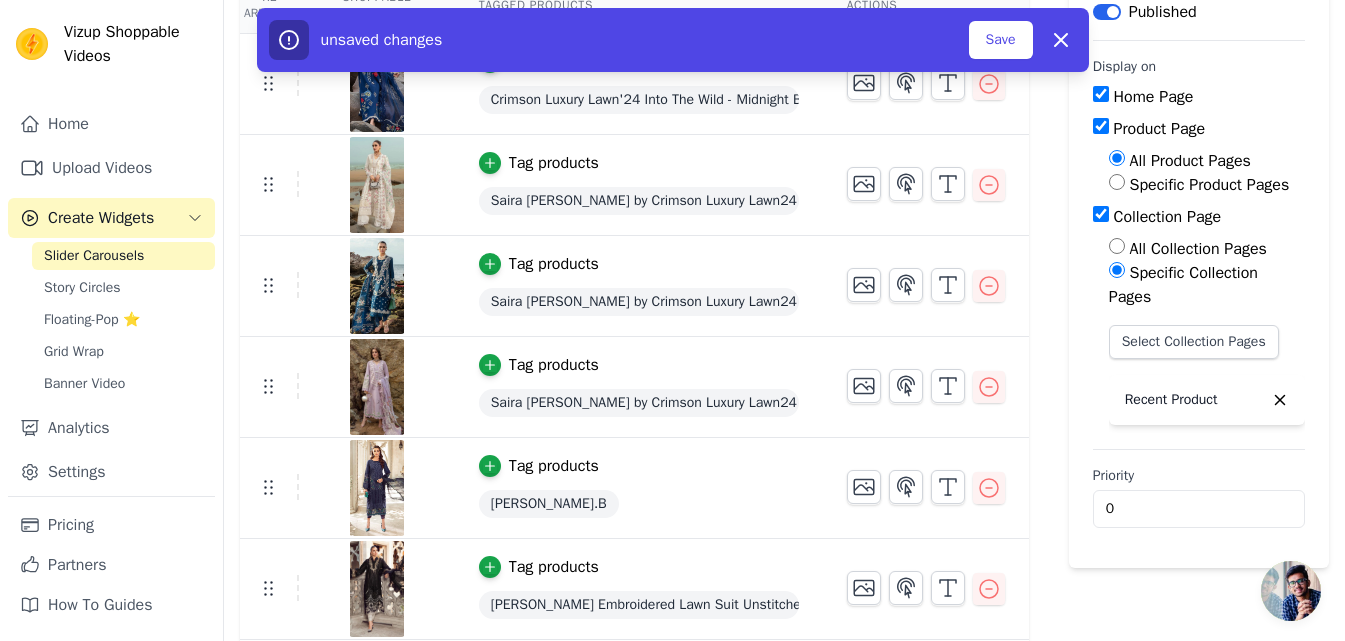 click on "All Collection Pages" at bounding box center (1117, 246) 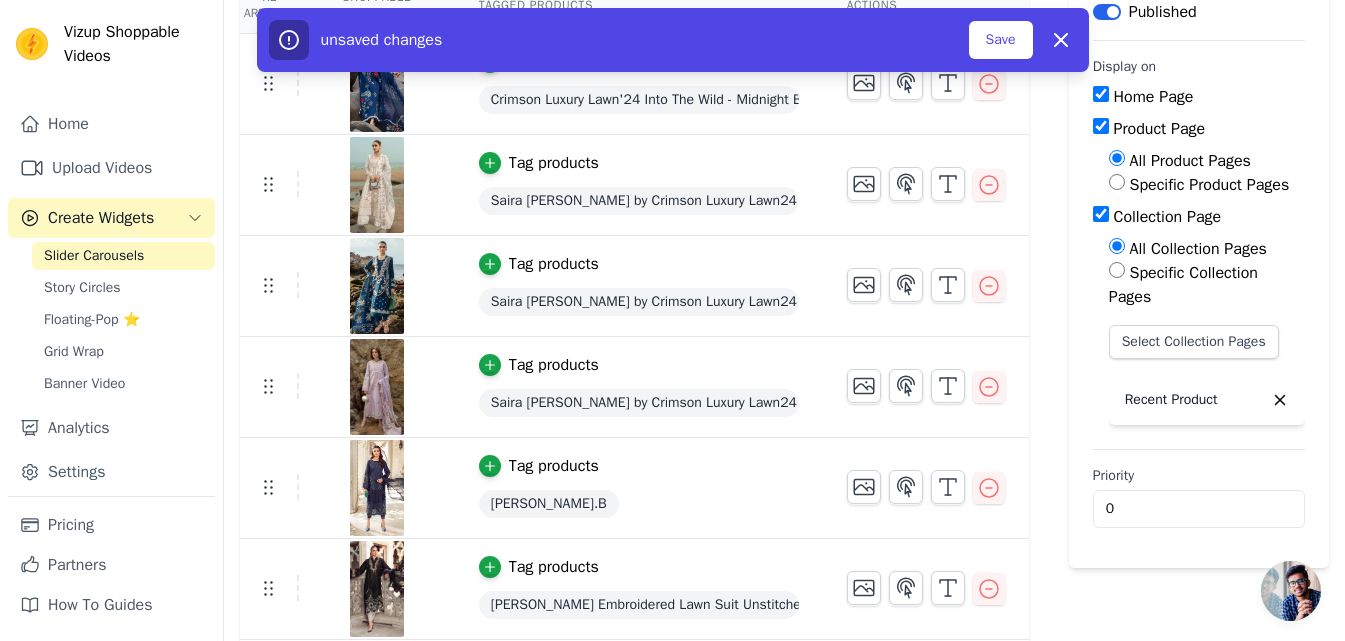 click on "All Collection Pages" at bounding box center (1117, 246) 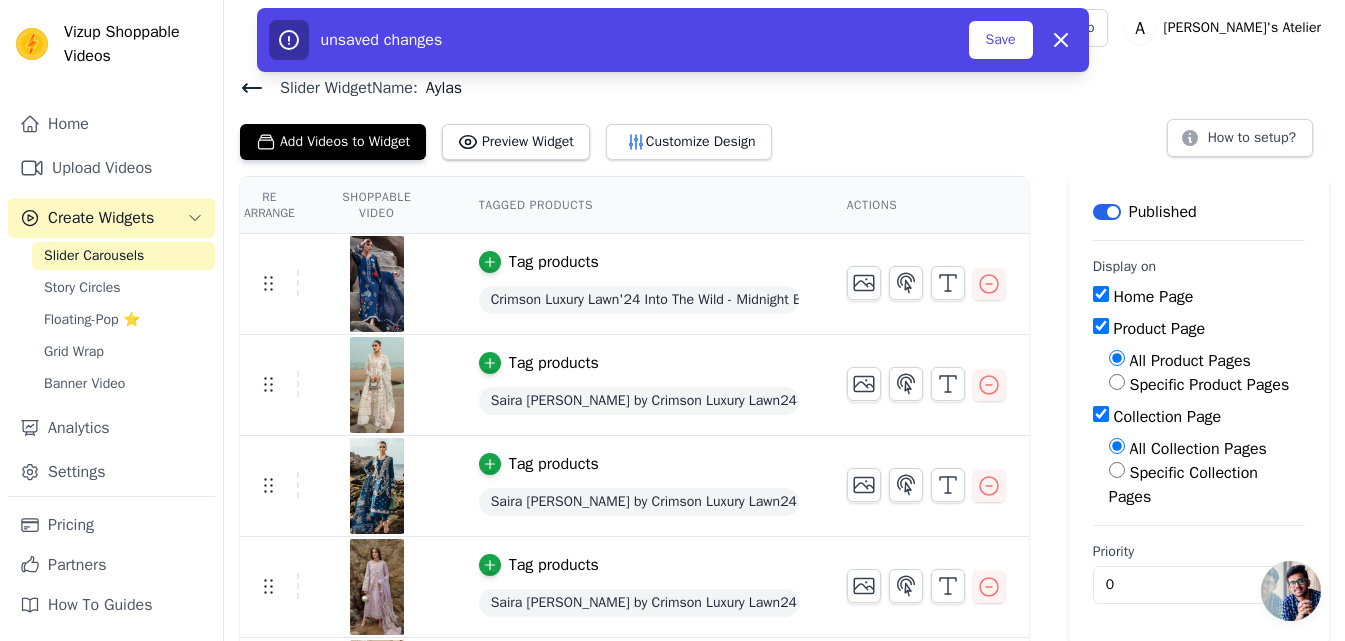scroll, scrollTop: 0, scrollLeft: 0, axis: both 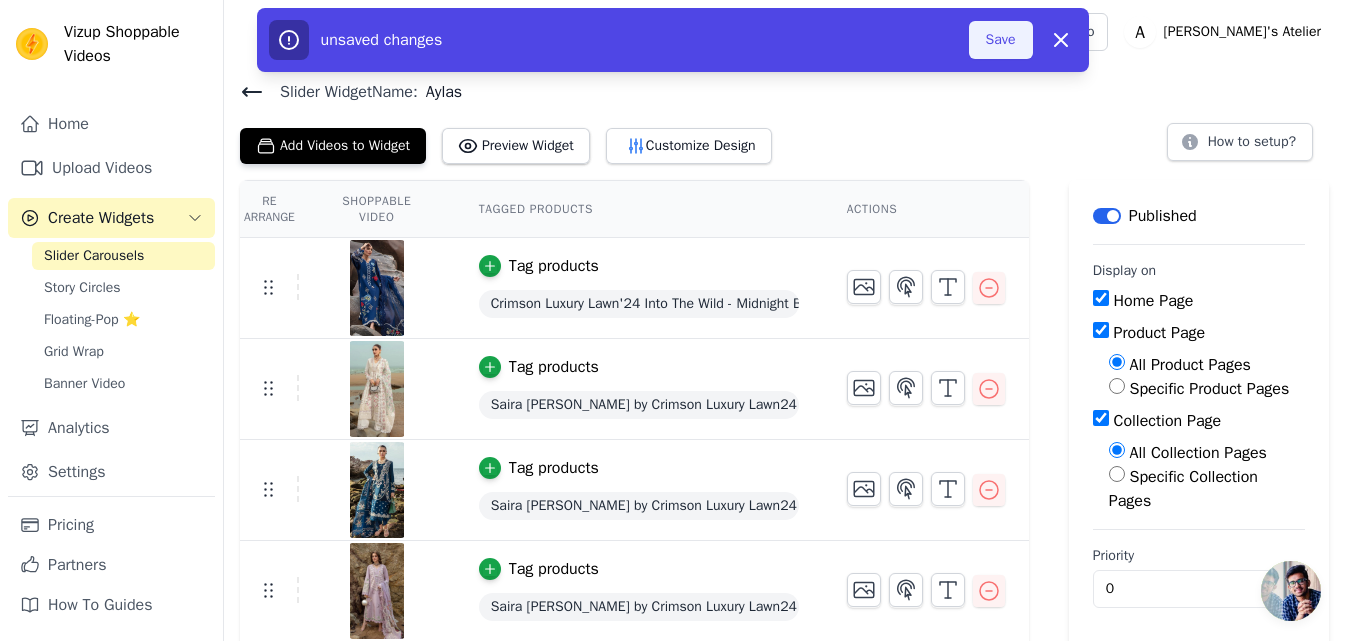 click on "Save" at bounding box center (1001, 40) 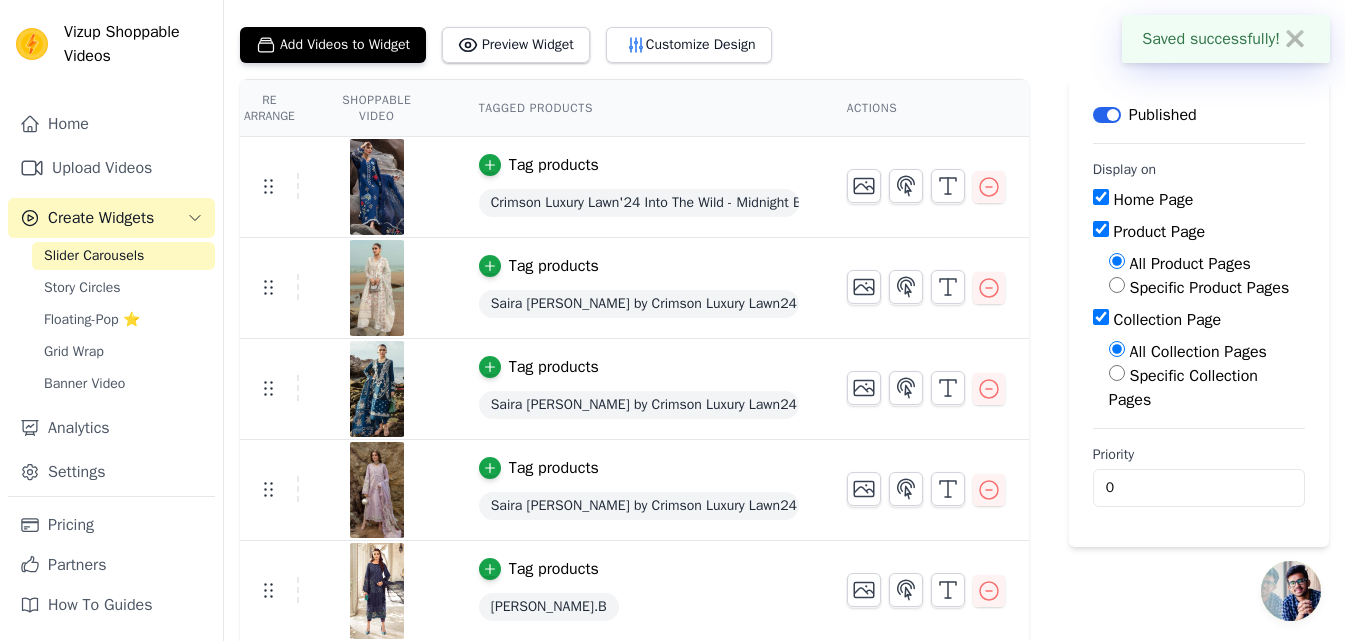 scroll, scrollTop: 0, scrollLeft: 0, axis: both 